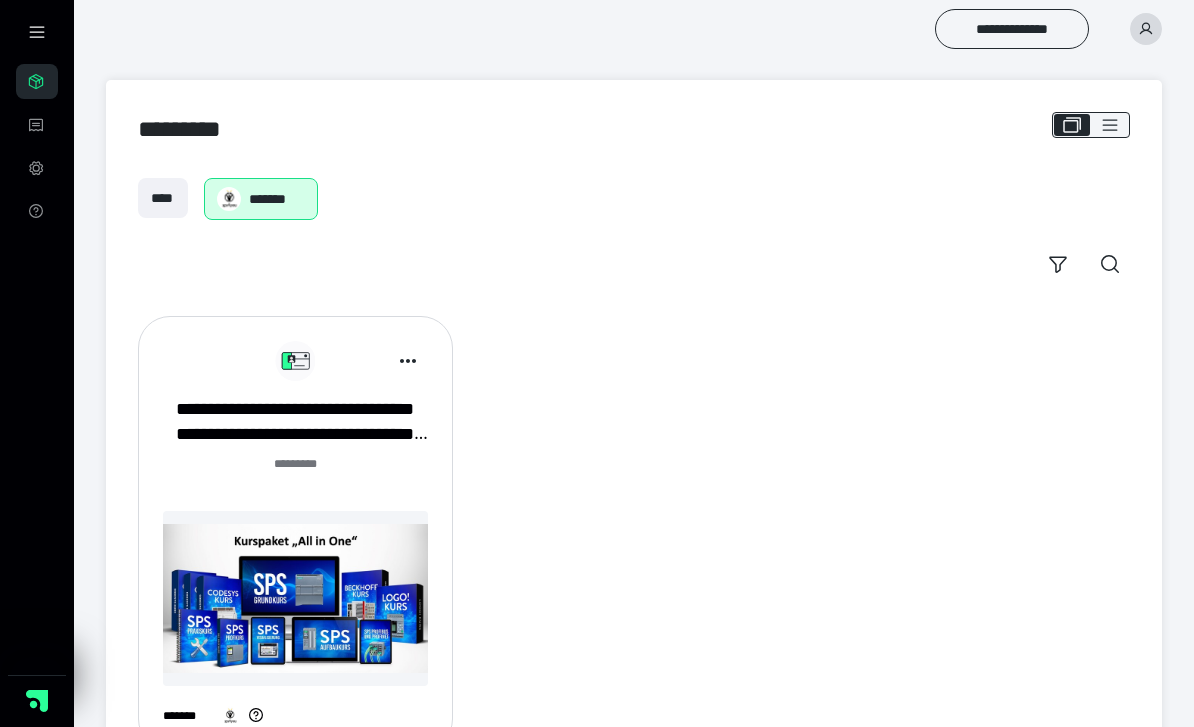 scroll, scrollTop: 0, scrollLeft: 0, axis: both 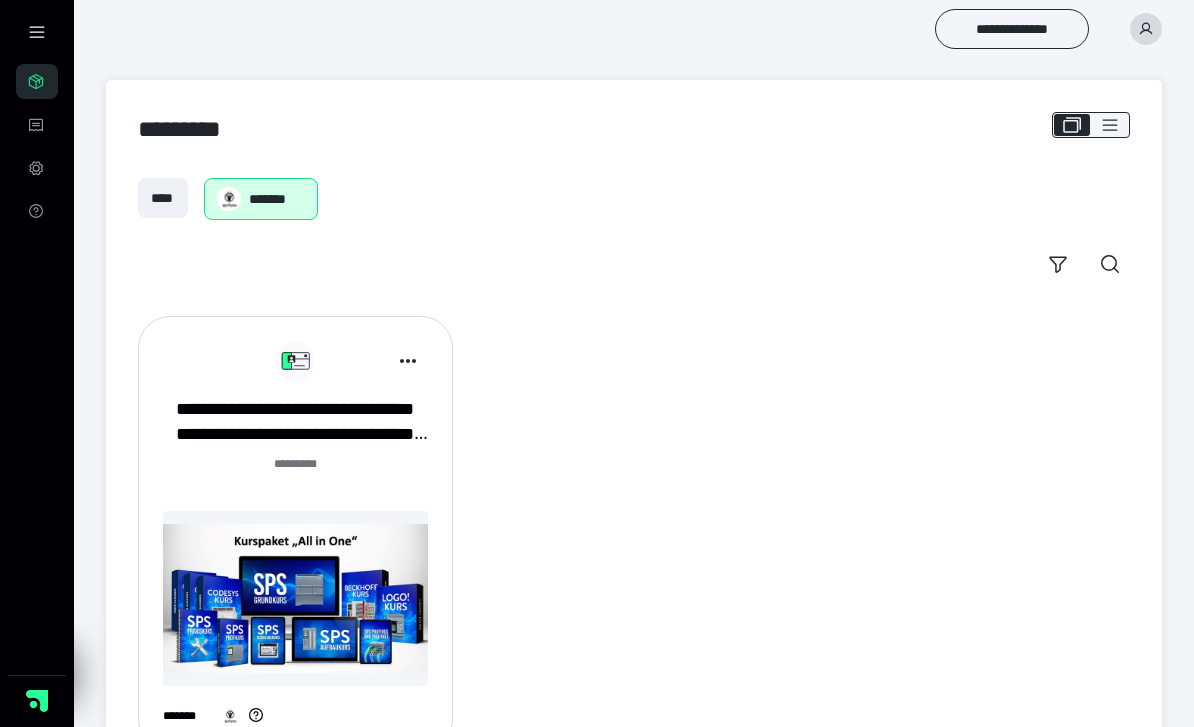 click at bounding box center (295, 361) 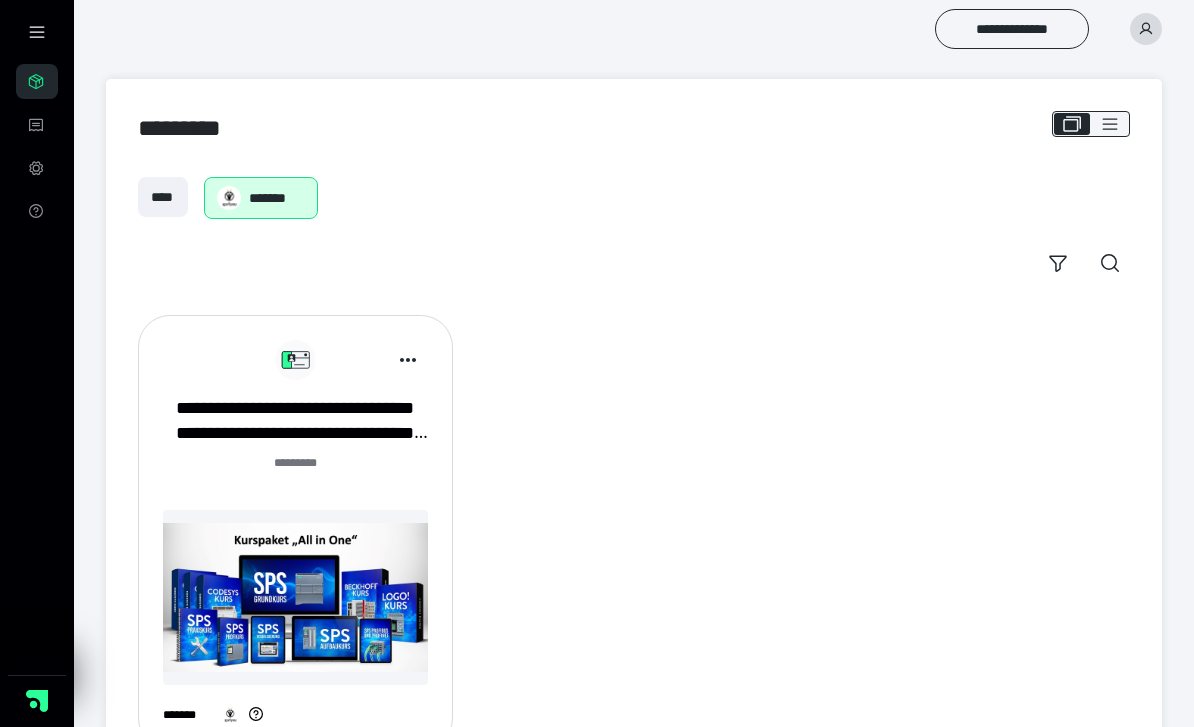 scroll, scrollTop: 16, scrollLeft: 0, axis: vertical 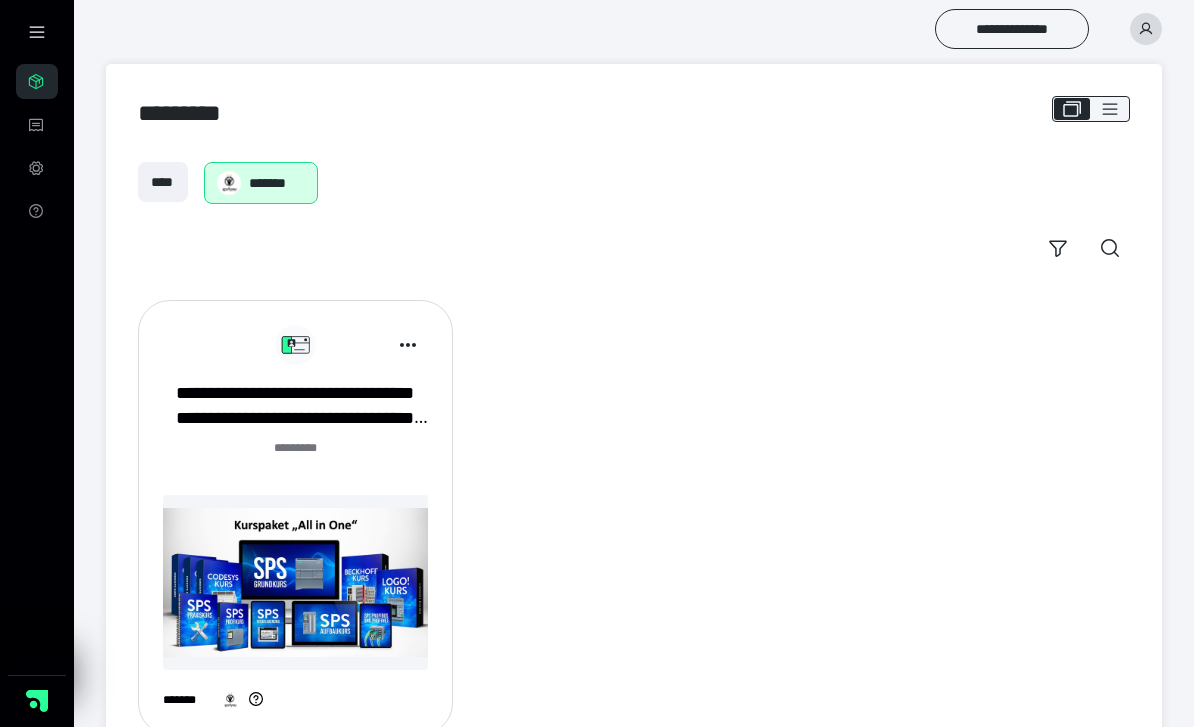 click at bounding box center (295, 582) 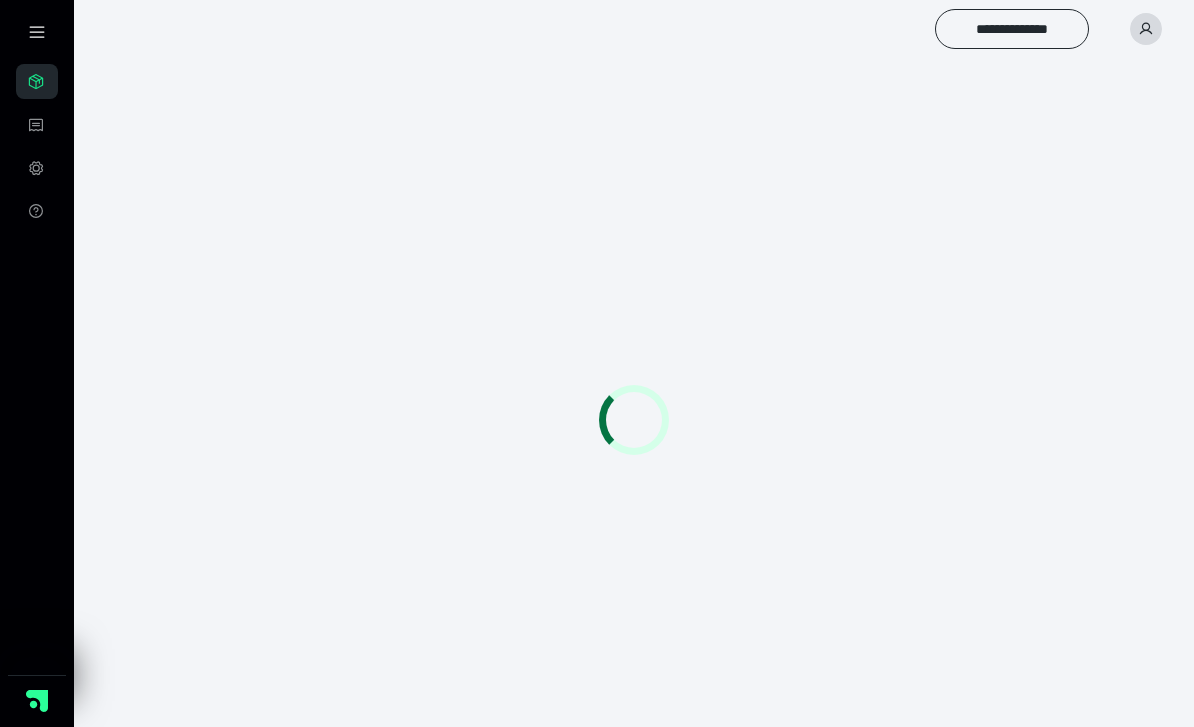 scroll, scrollTop: 0, scrollLeft: 0, axis: both 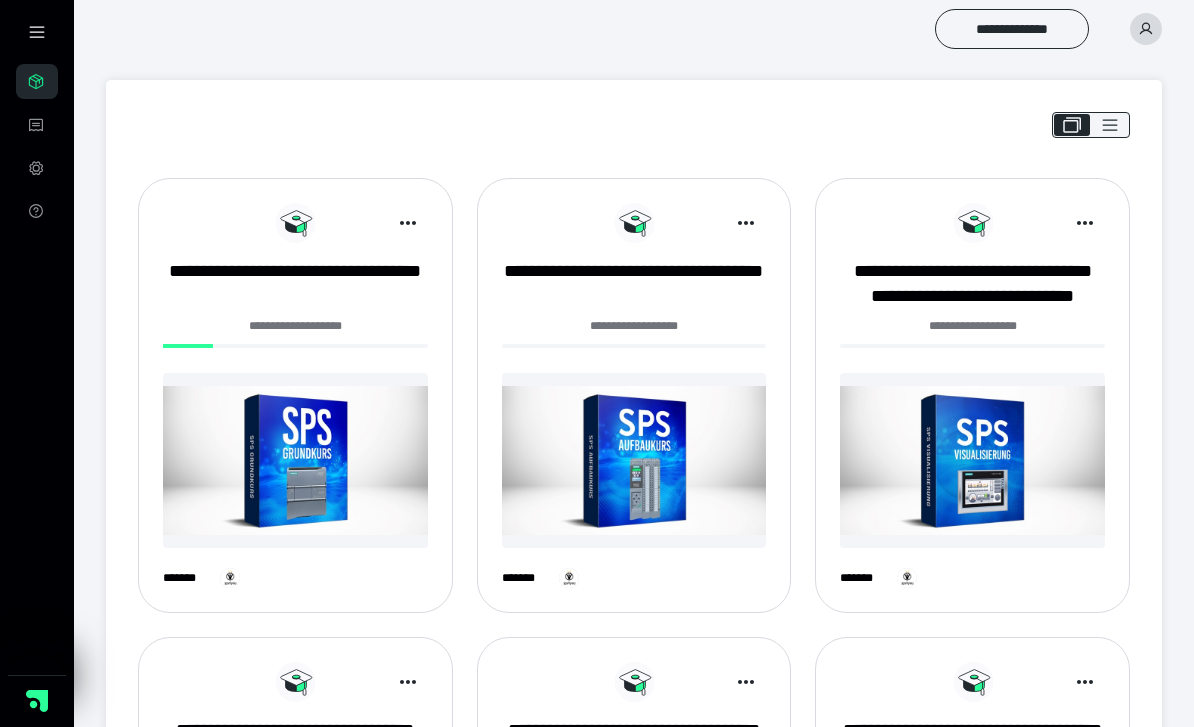click on "**********" at bounding box center [295, 395] 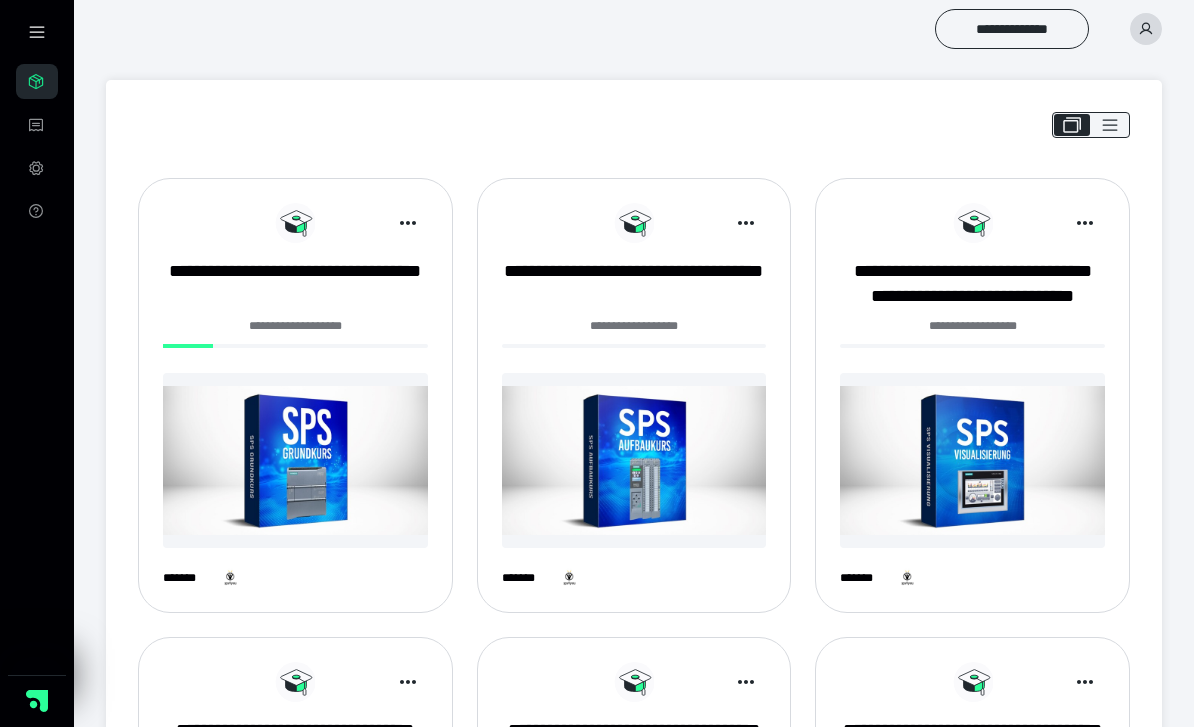 click at bounding box center [295, 460] 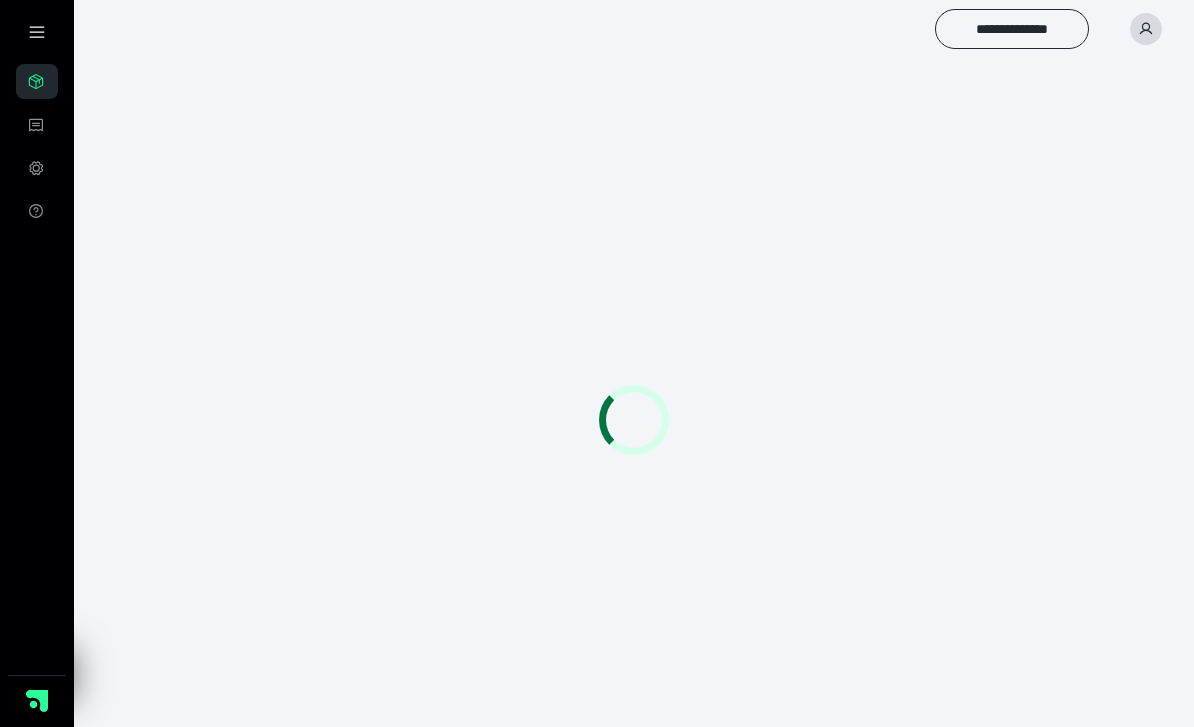scroll, scrollTop: 0, scrollLeft: 0, axis: both 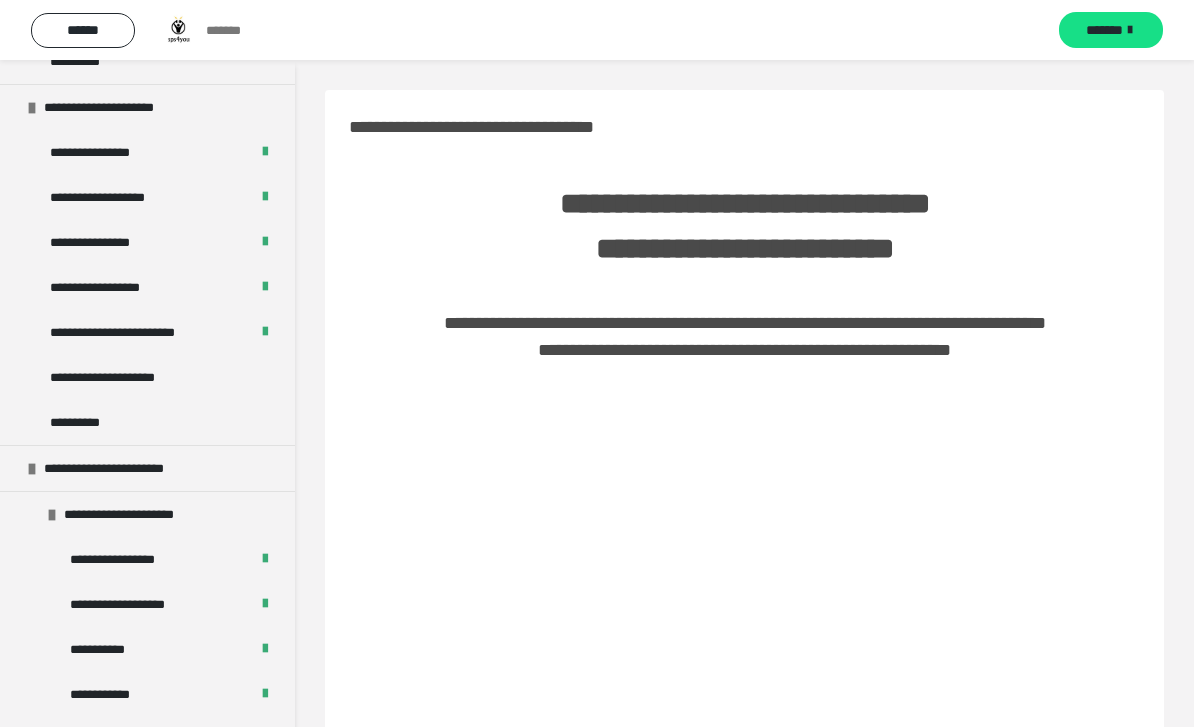 click on "**********" at bounding box center (128, 377) 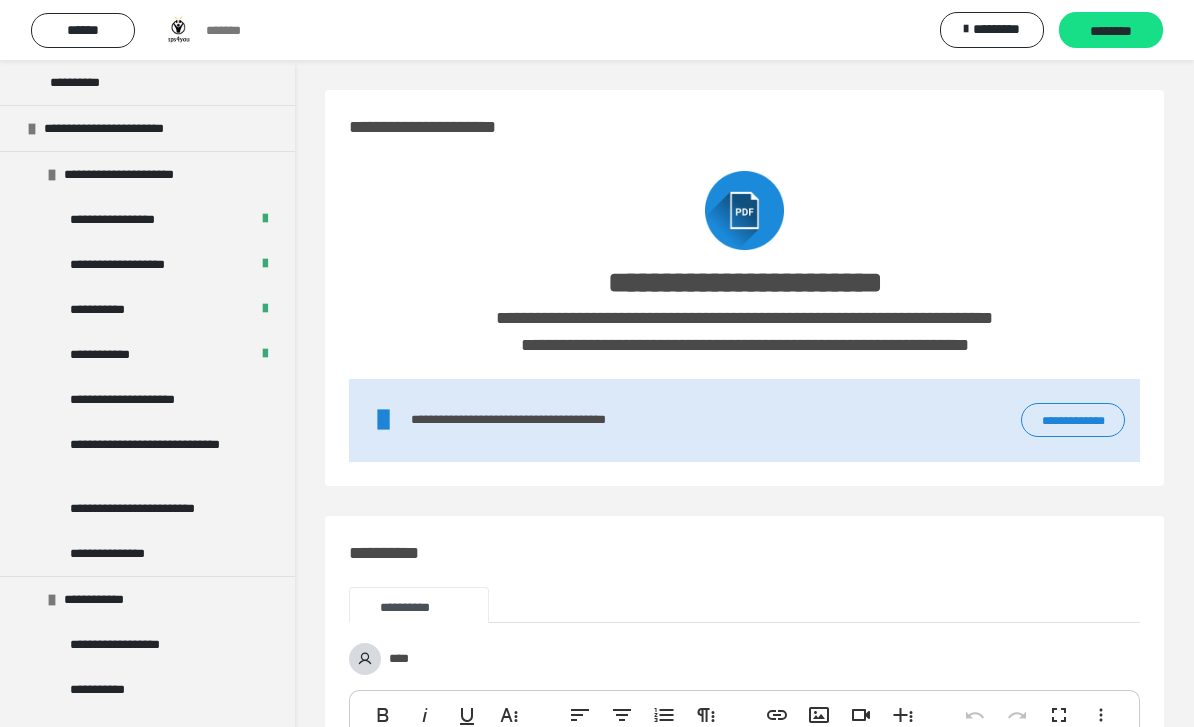 scroll, scrollTop: 1108, scrollLeft: 0, axis: vertical 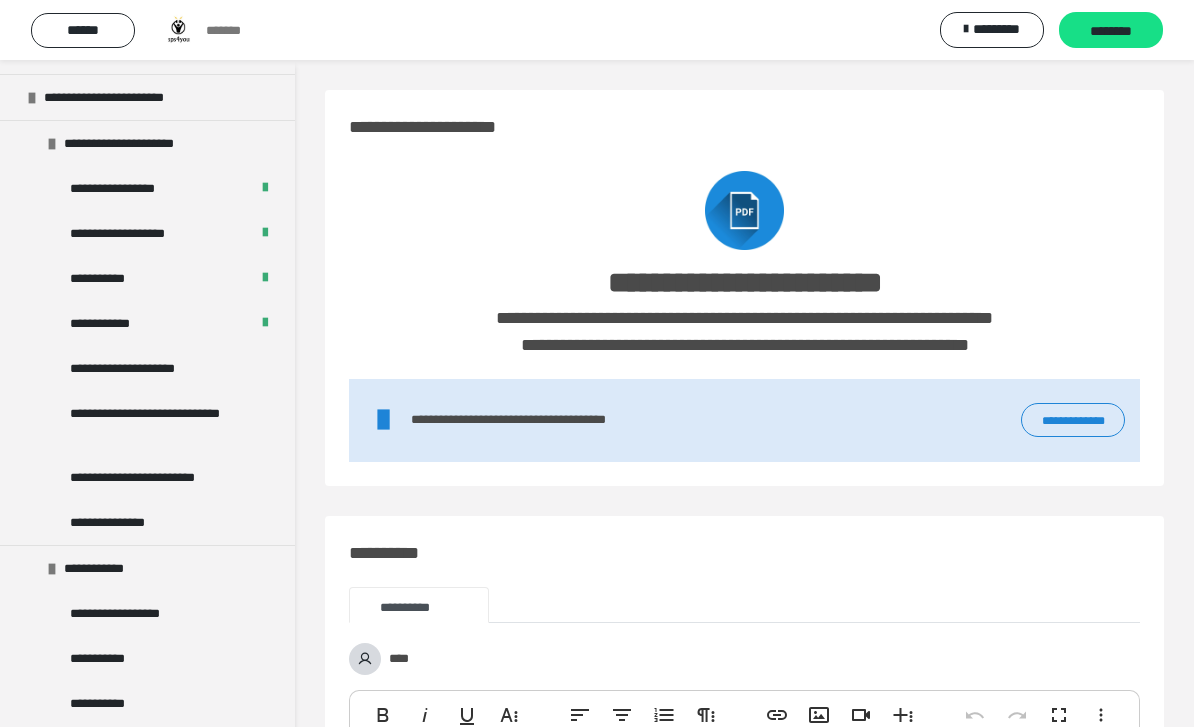 click on "**********" at bounding box center [142, 368] 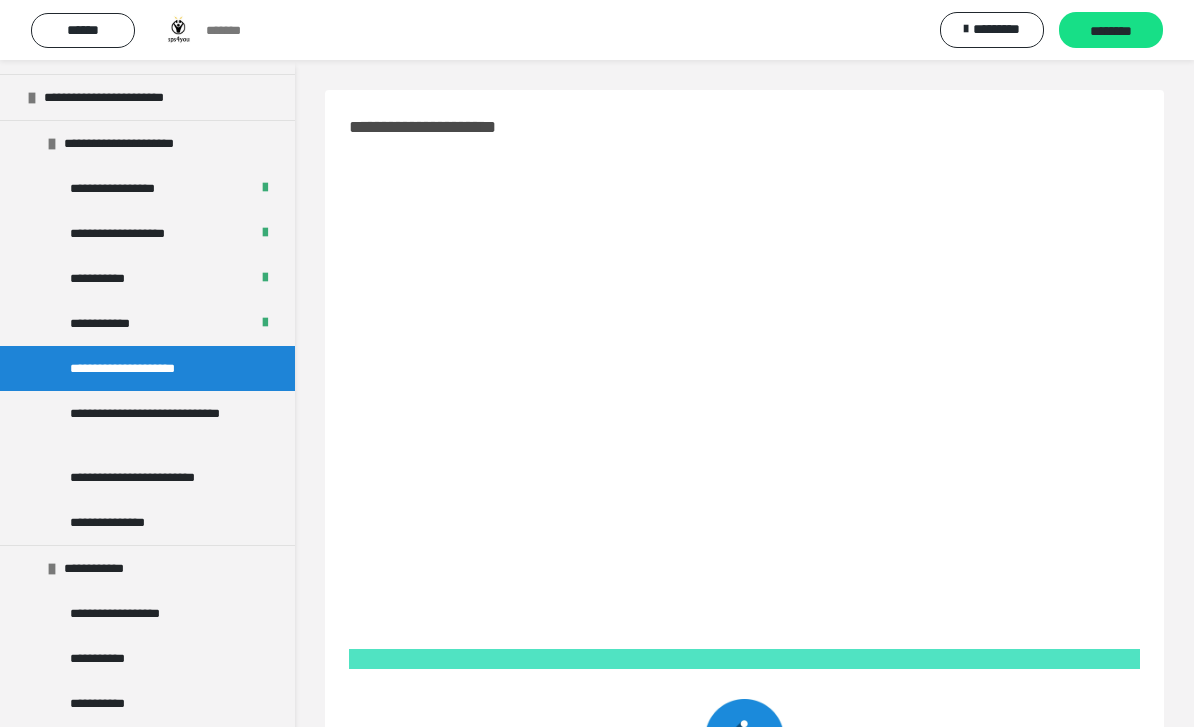 click on "**********" at bounding box center [123, 188] 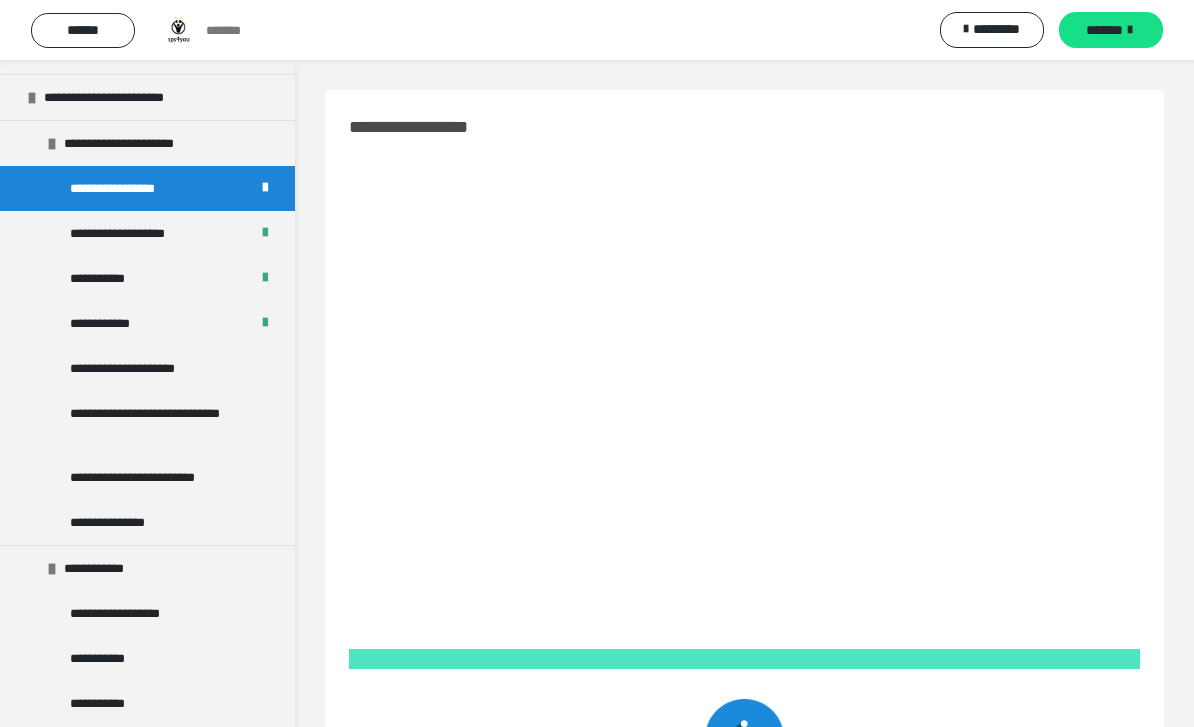 scroll, scrollTop: 24, scrollLeft: 0, axis: vertical 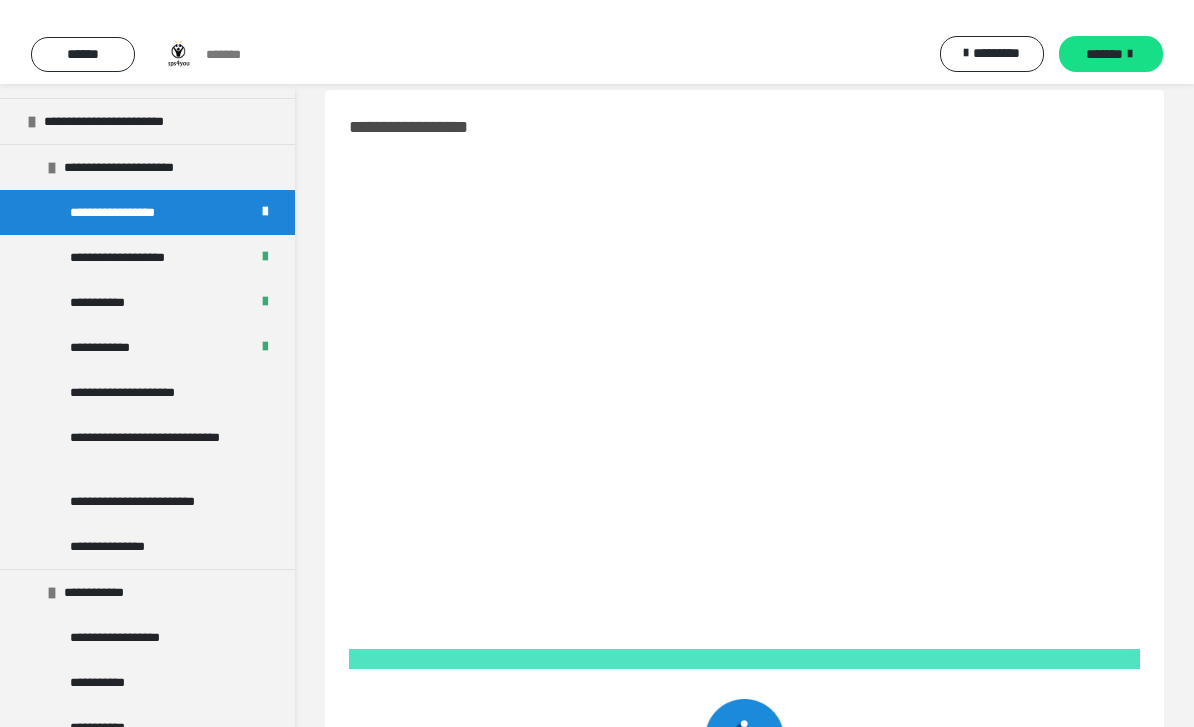 click on "**********" at bounding box center [123, 188] 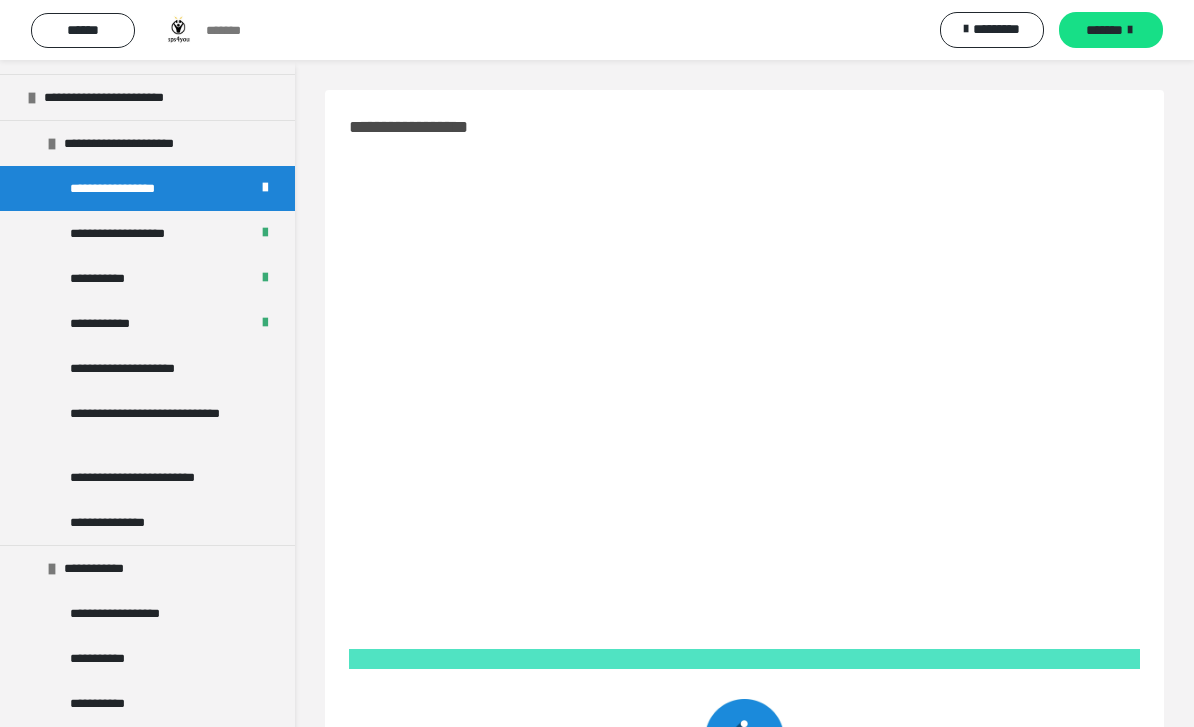 click on "**********" at bounding box center (124, 233) 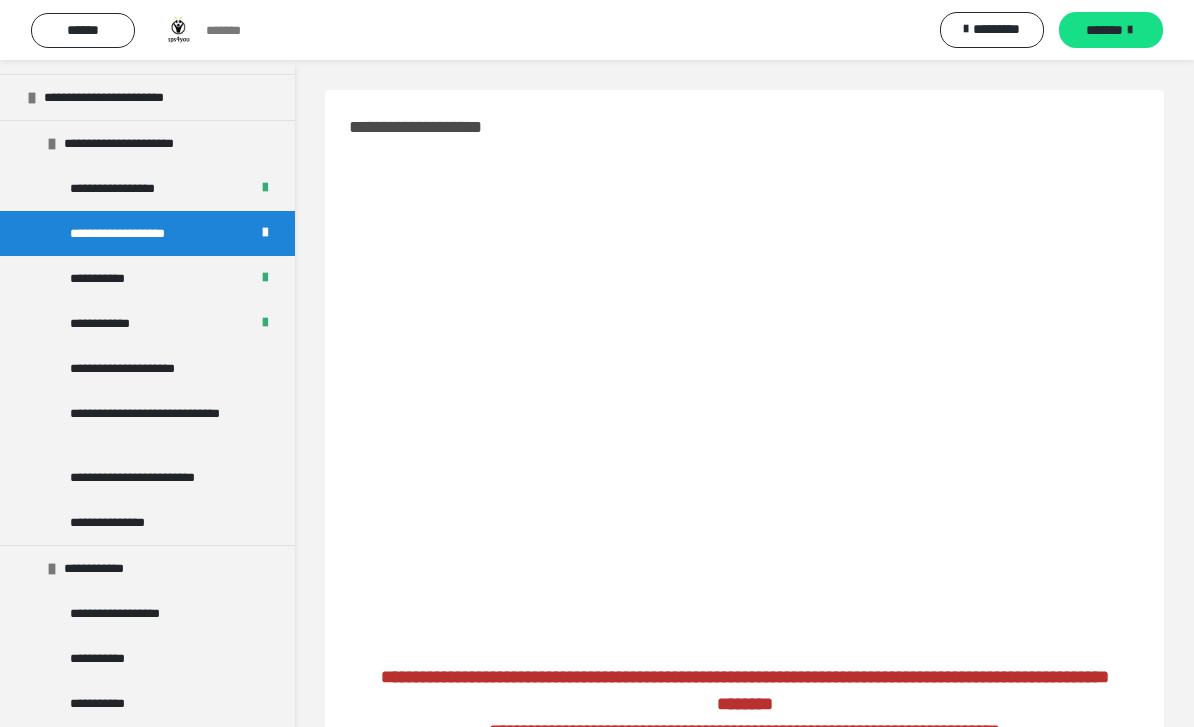 click on "**********" at bounding box center [104, 278] 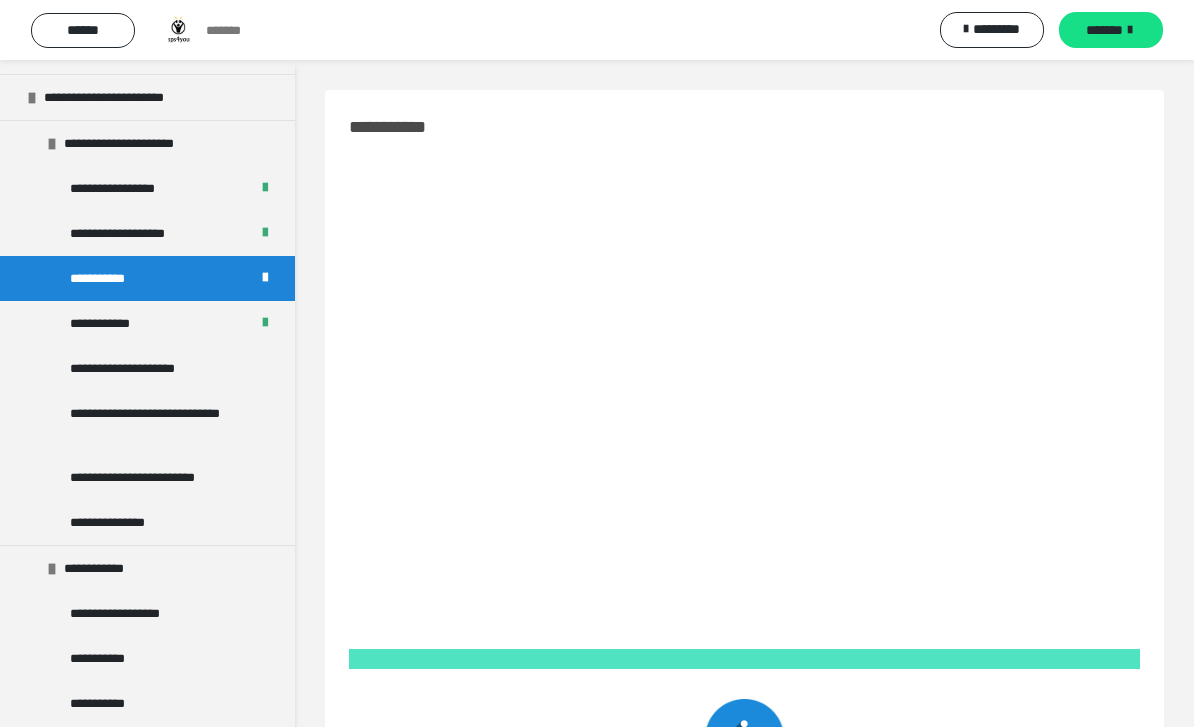 click on "**********" at bounding box center (108, 323) 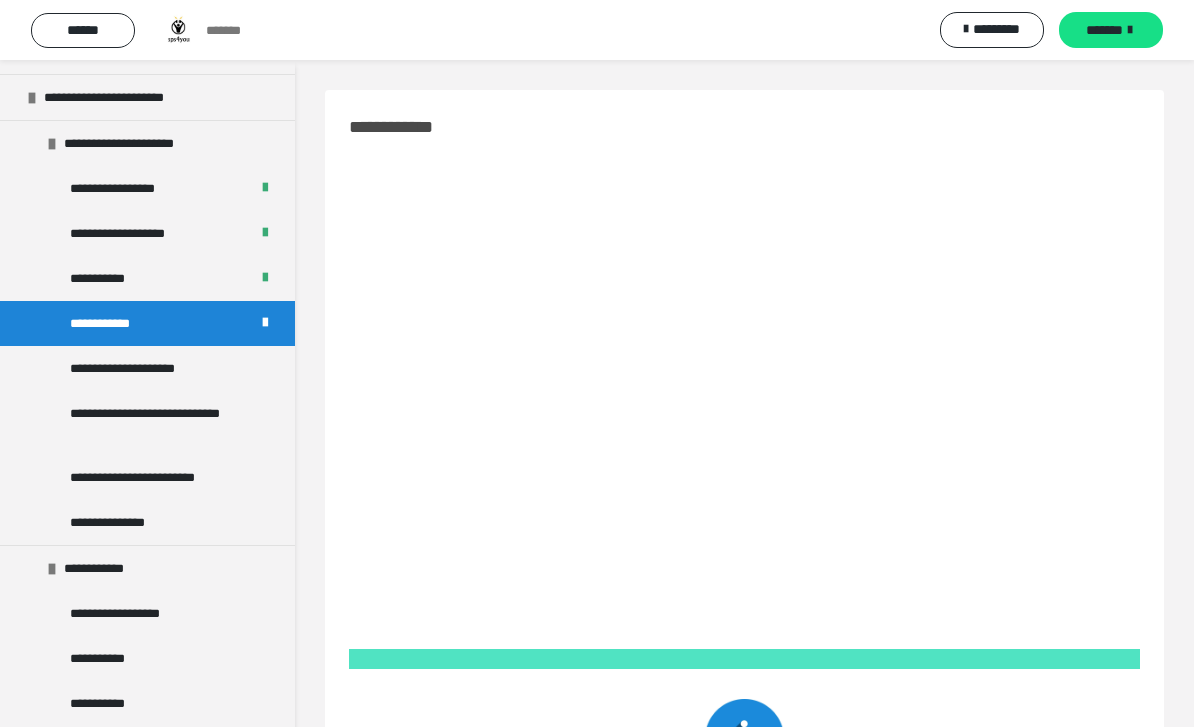 click on "**********" at bounding box center [142, 368] 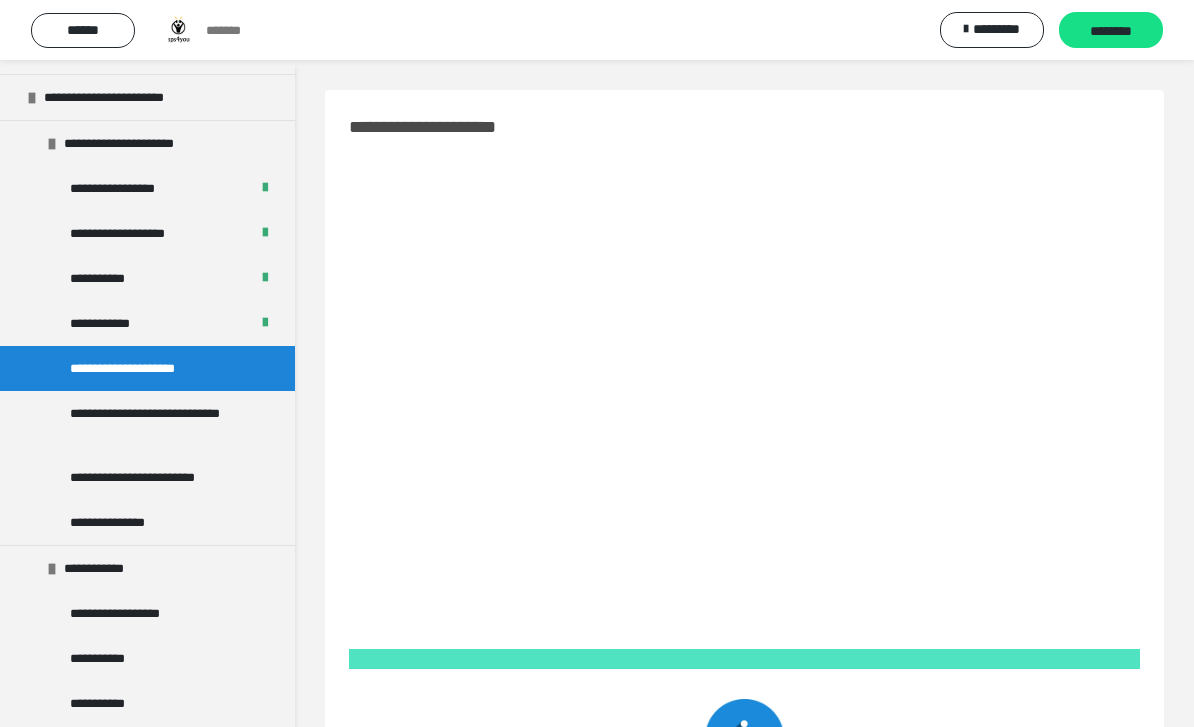 click on "**********" at bounding box center (159, 423) 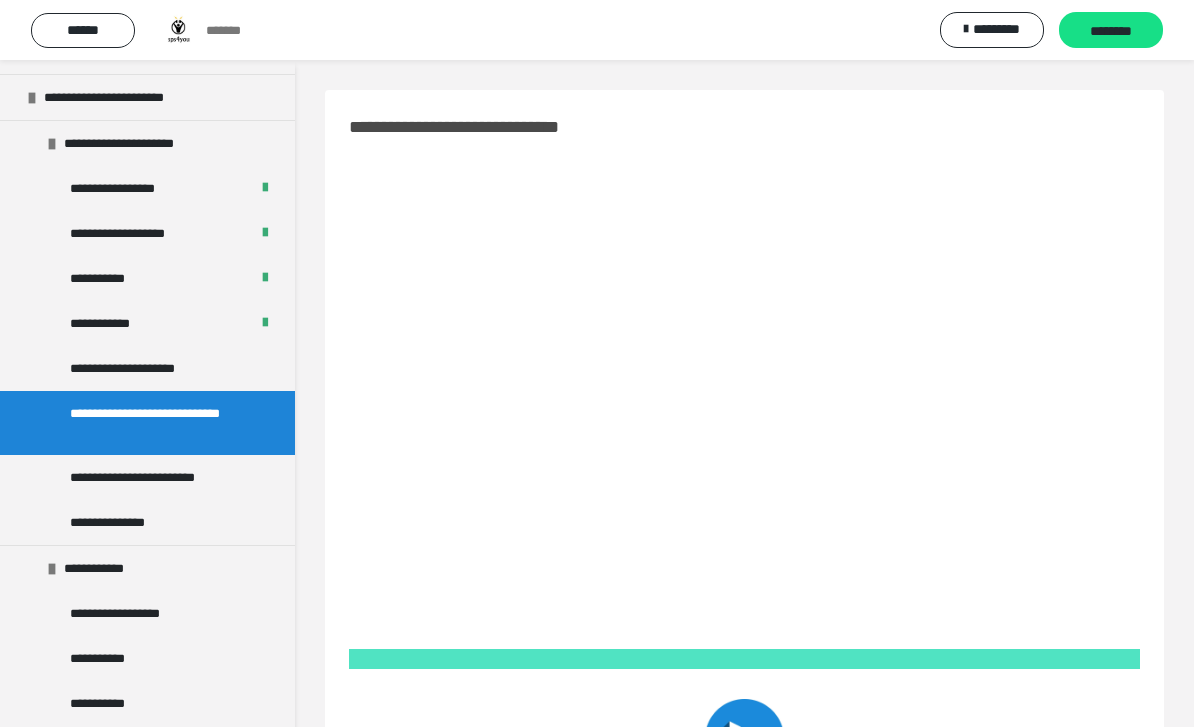 click on "**********" at bounding box center (142, 368) 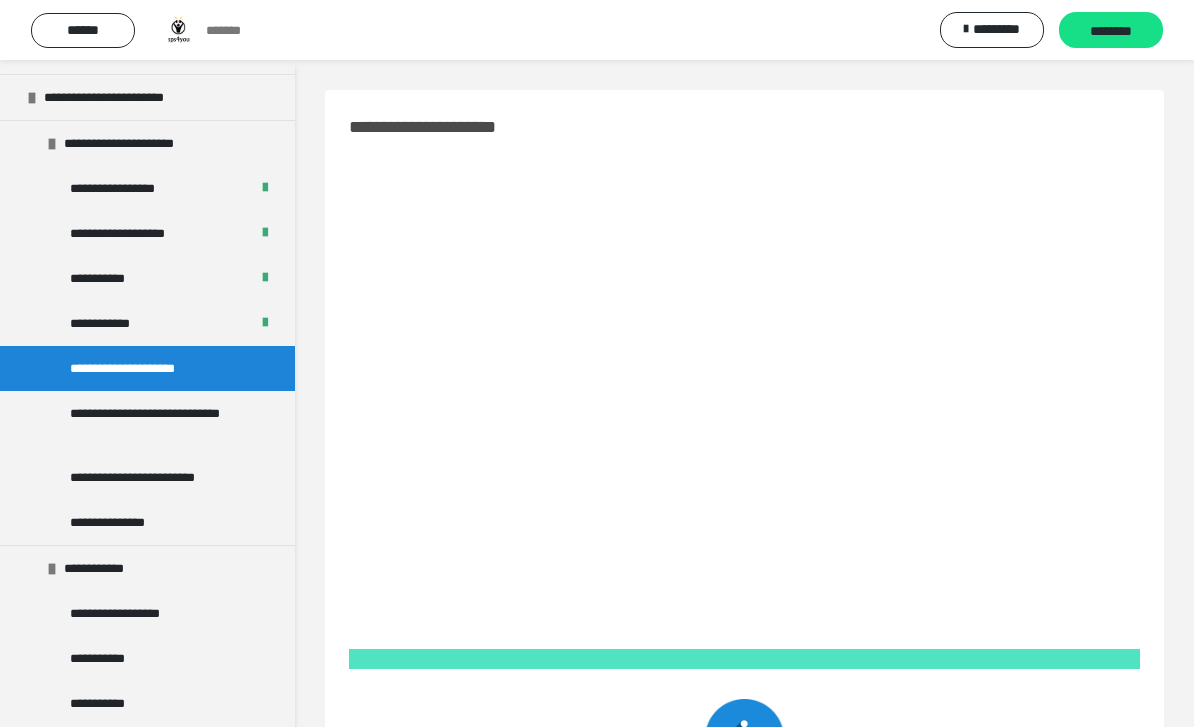 click on "********" at bounding box center [1111, 31] 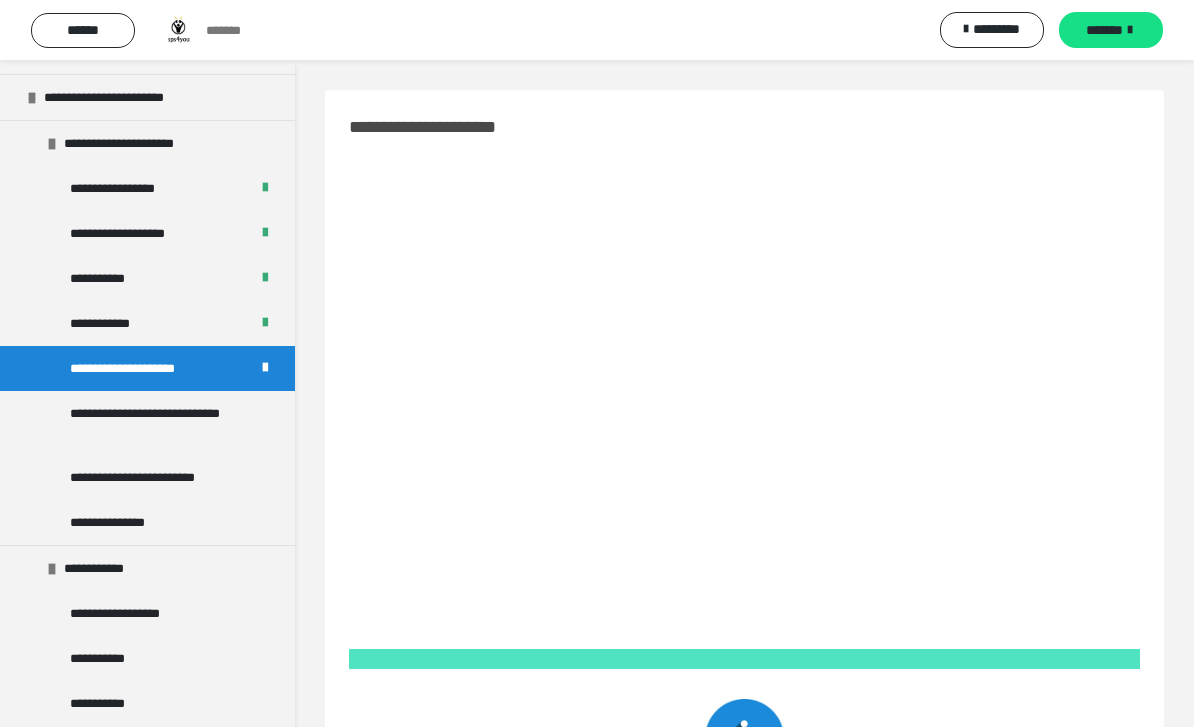 click on "**********" at bounding box center (159, 423) 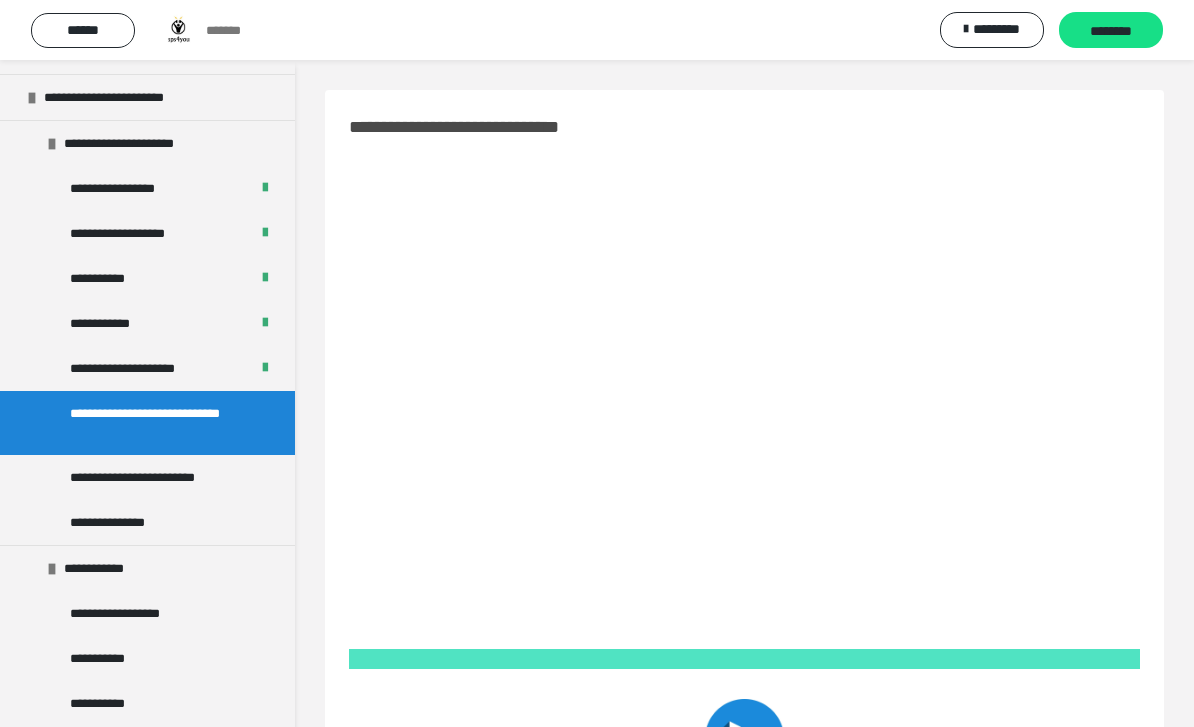 click on "********" at bounding box center [1111, 31] 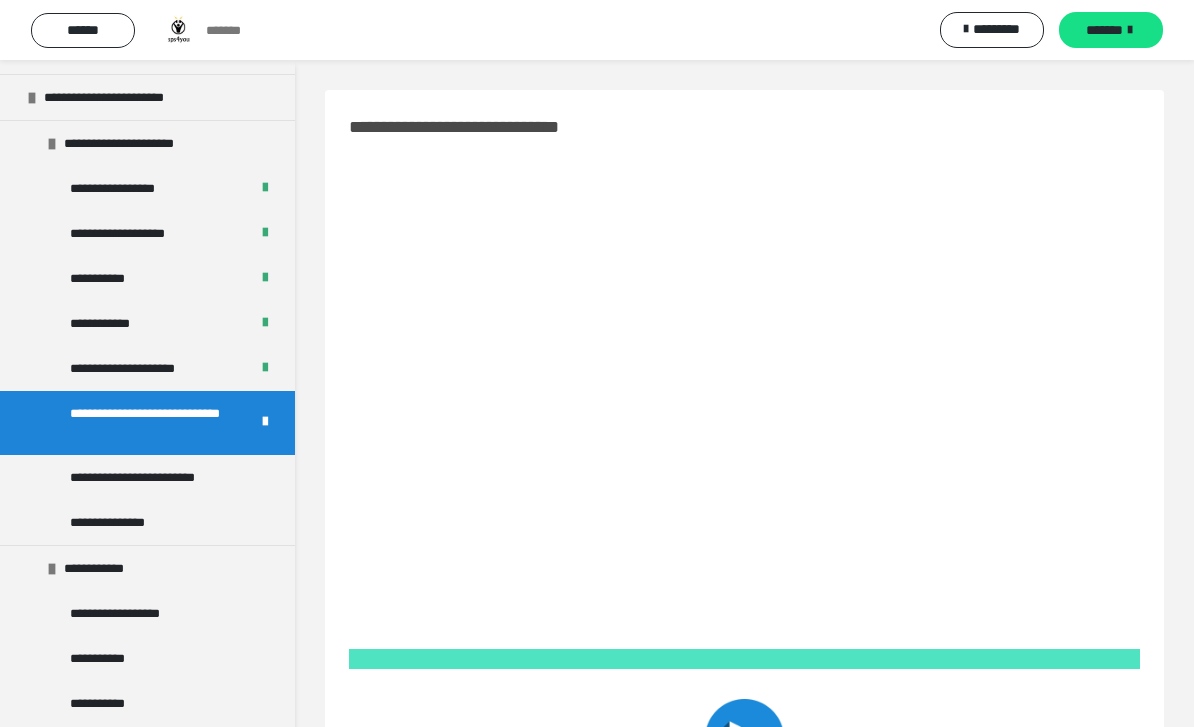 click on "**********" at bounding box center (150, 477) 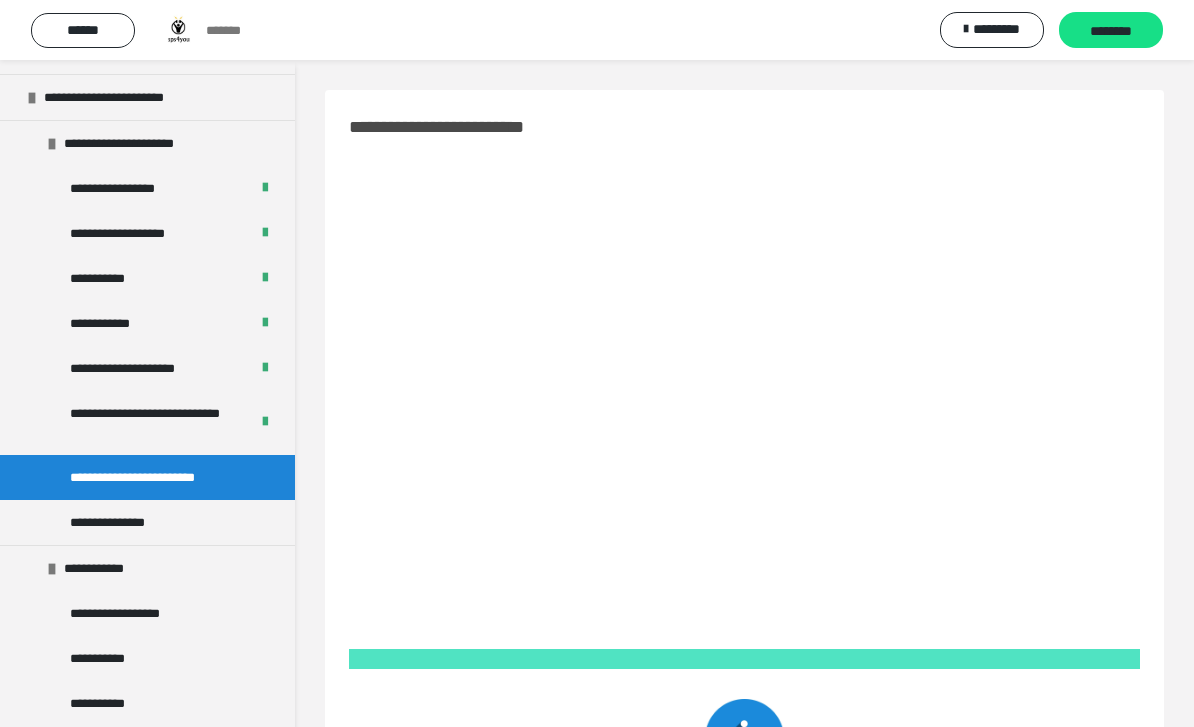 click on "********" at bounding box center [1111, 31] 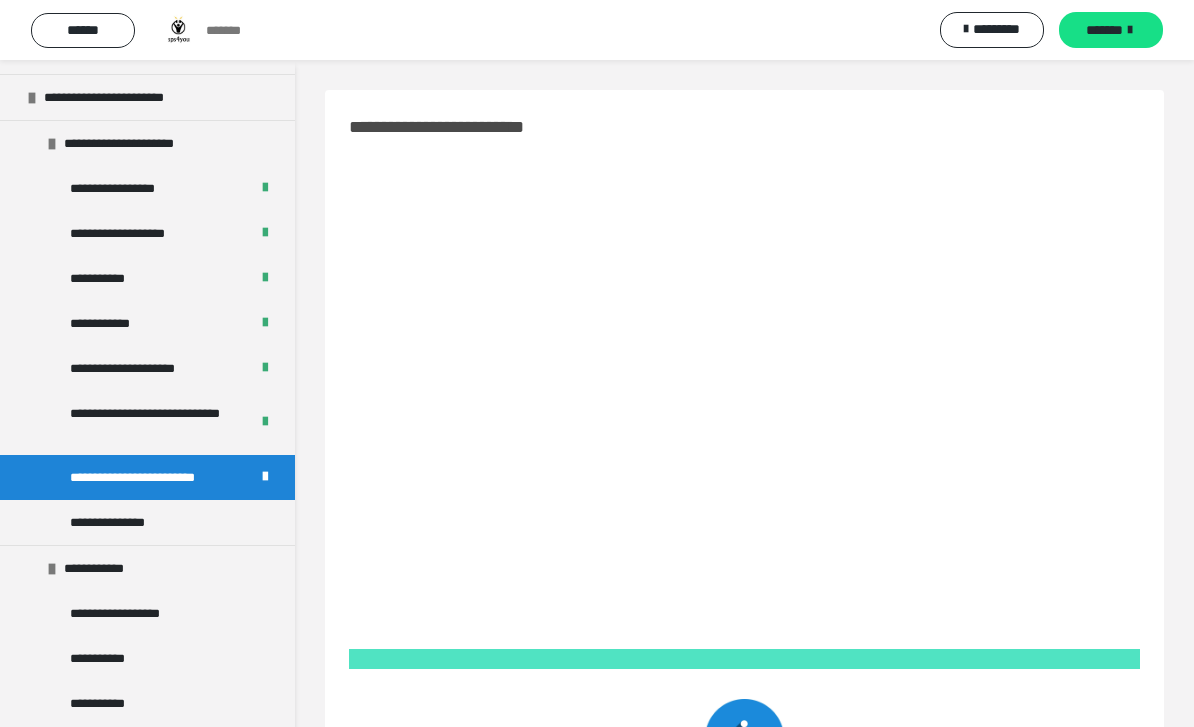 click on "**********" at bounding box center (115, 522) 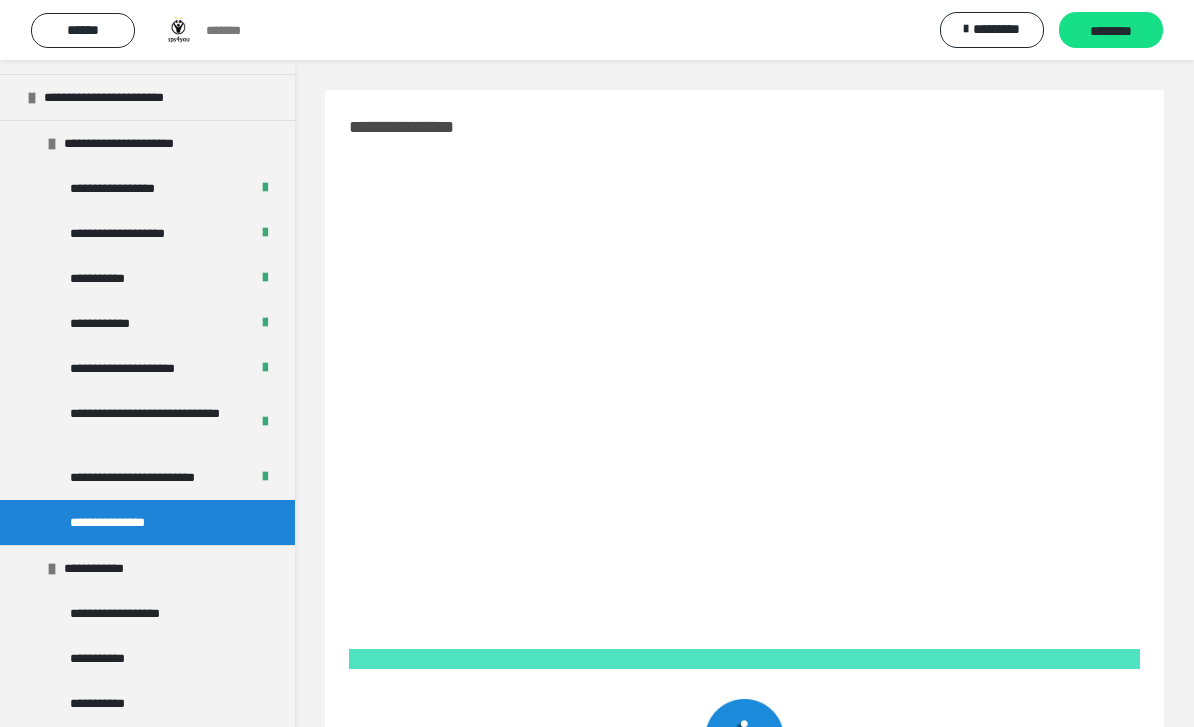 click on "********" at bounding box center (1111, 31) 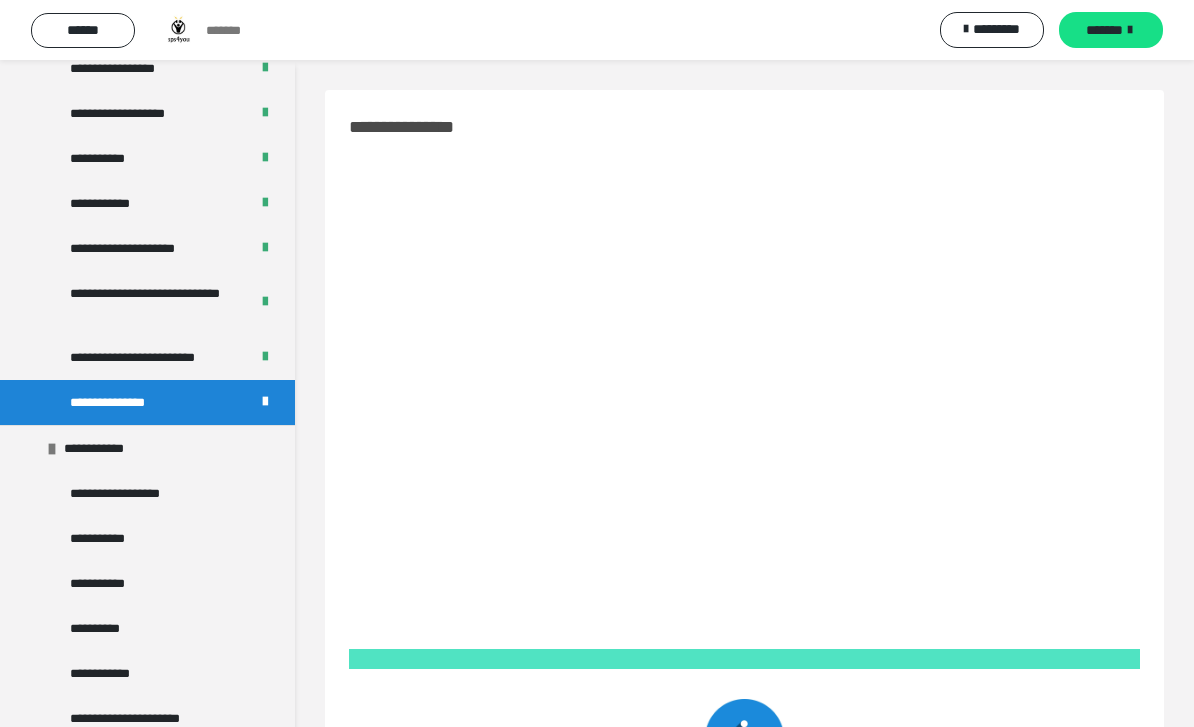 scroll, scrollTop: 1237, scrollLeft: 0, axis: vertical 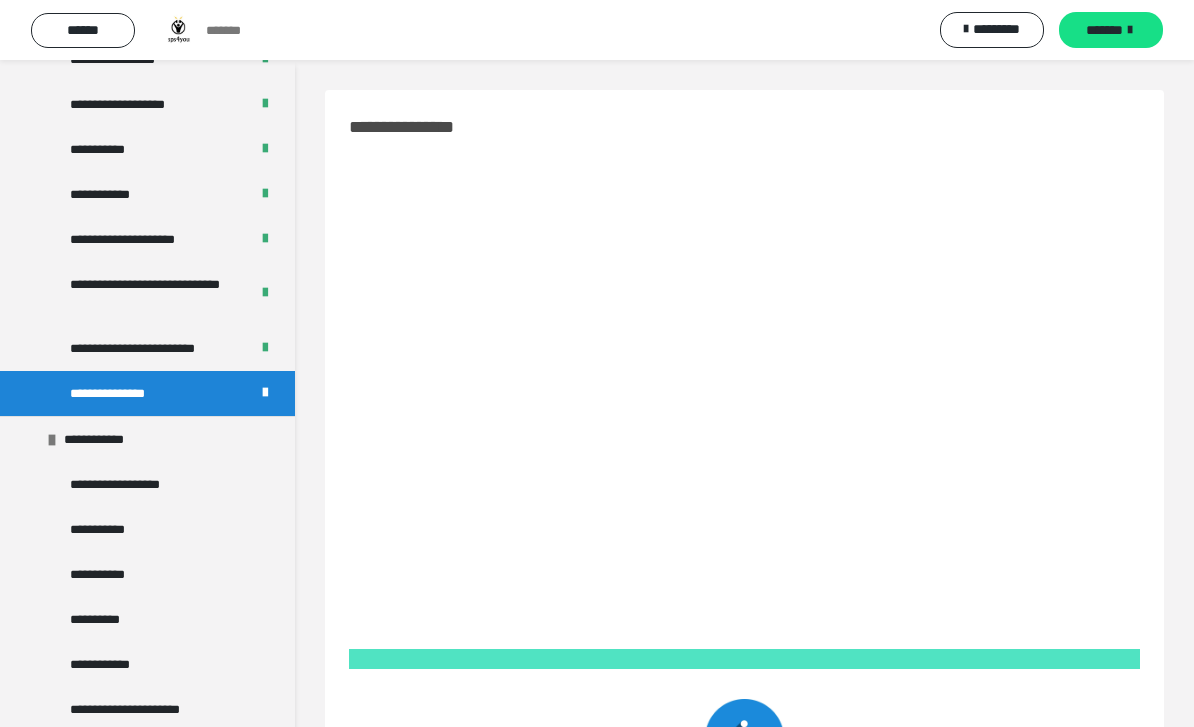 click on "**********" at bounding box center [100, 439] 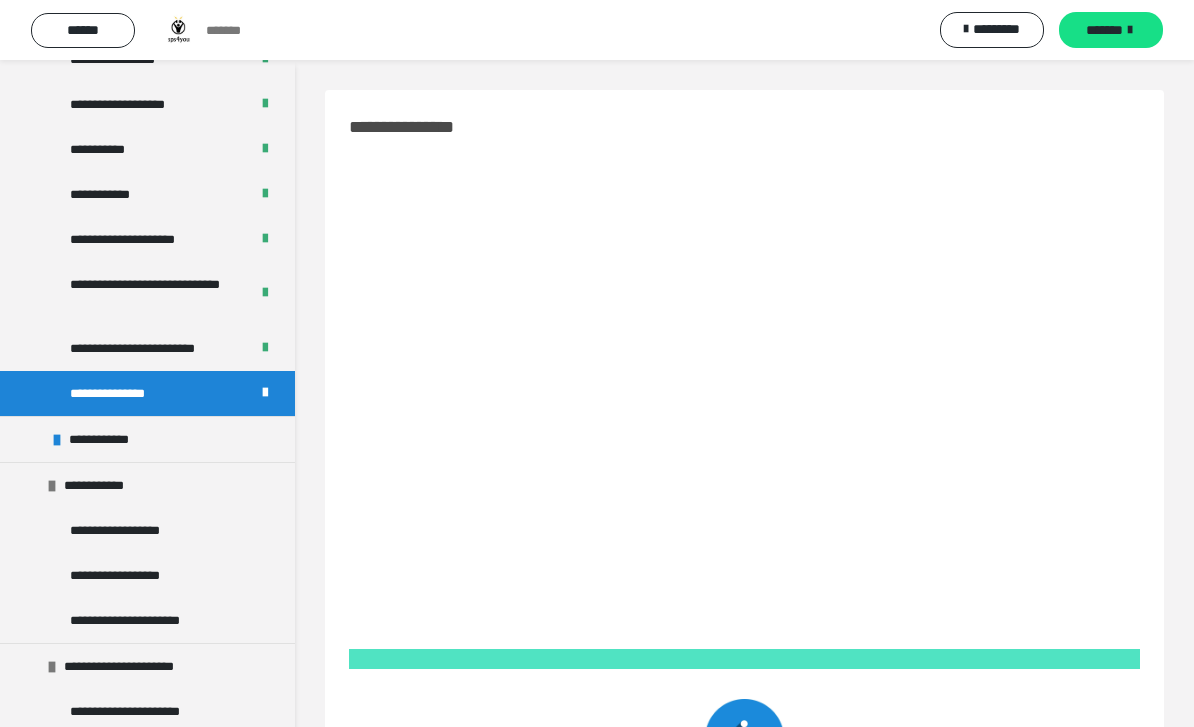 click on "**********" at bounding box center (105, 439) 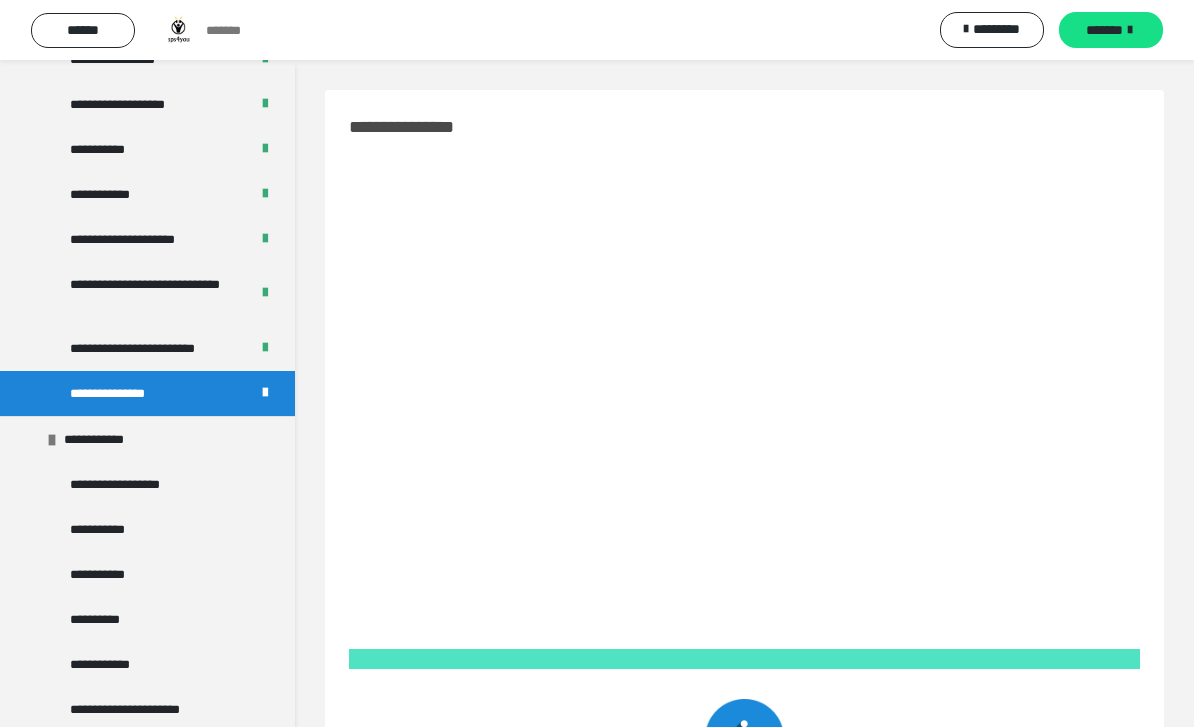 click on "**********" at bounding box center [127, 484] 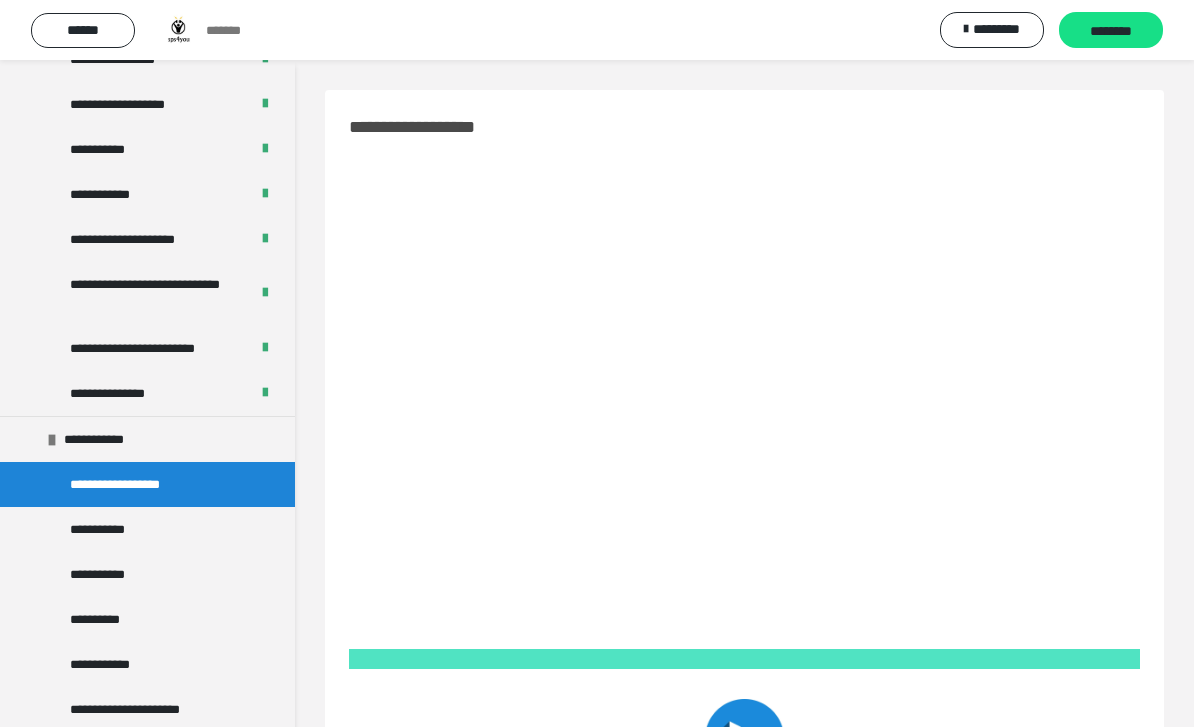 click on "********" at bounding box center [1111, 31] 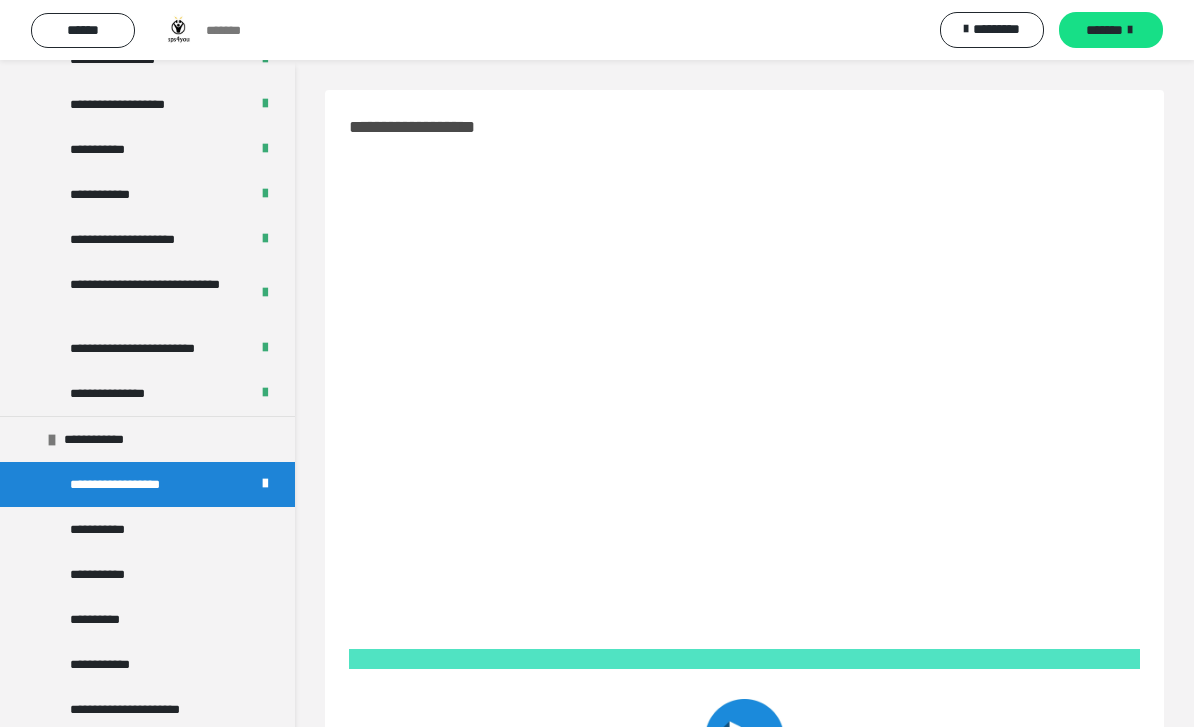 click on "**********" at bounding box center (104, 529) 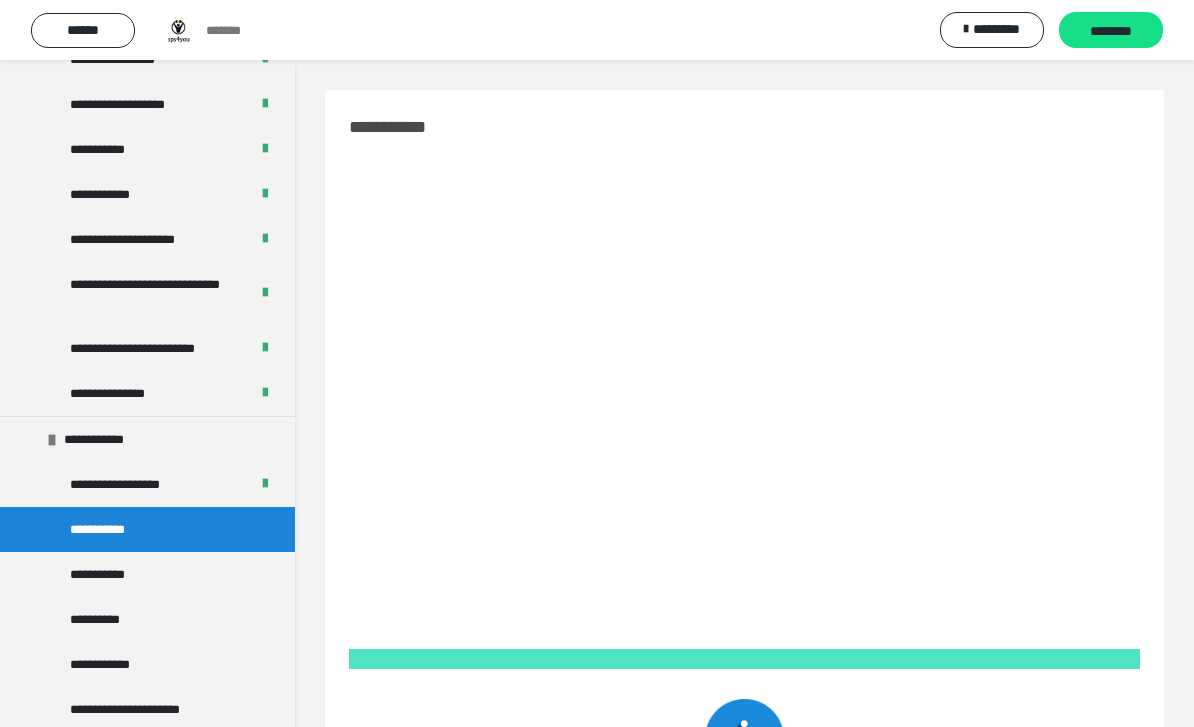click on "********" at bounding box center (1111, 31) 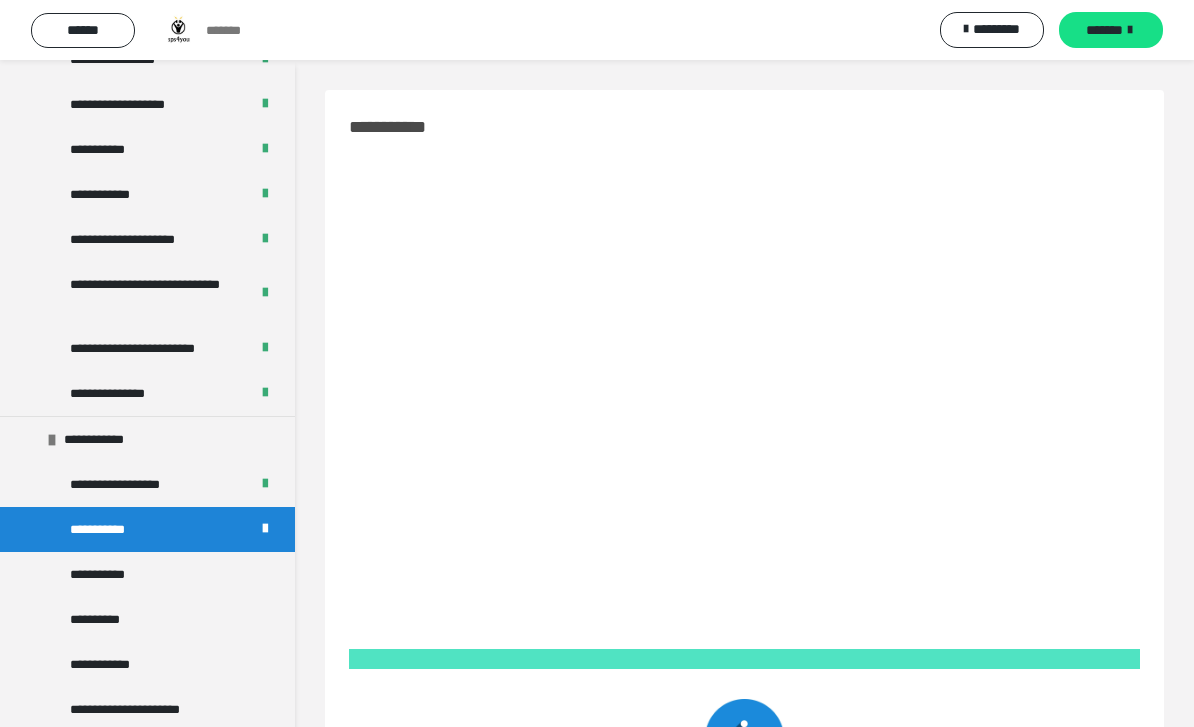 click on "**********" at bounding box center [103, 574] 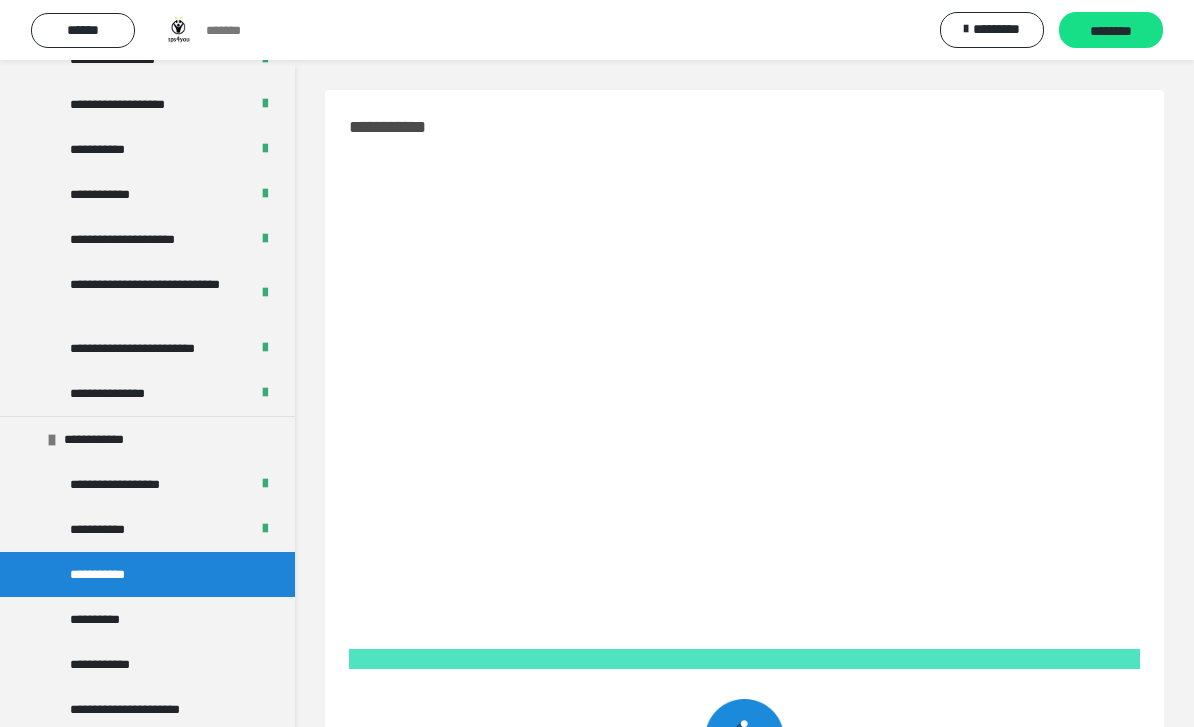 click on "********" at bounding box center (1111, 30) 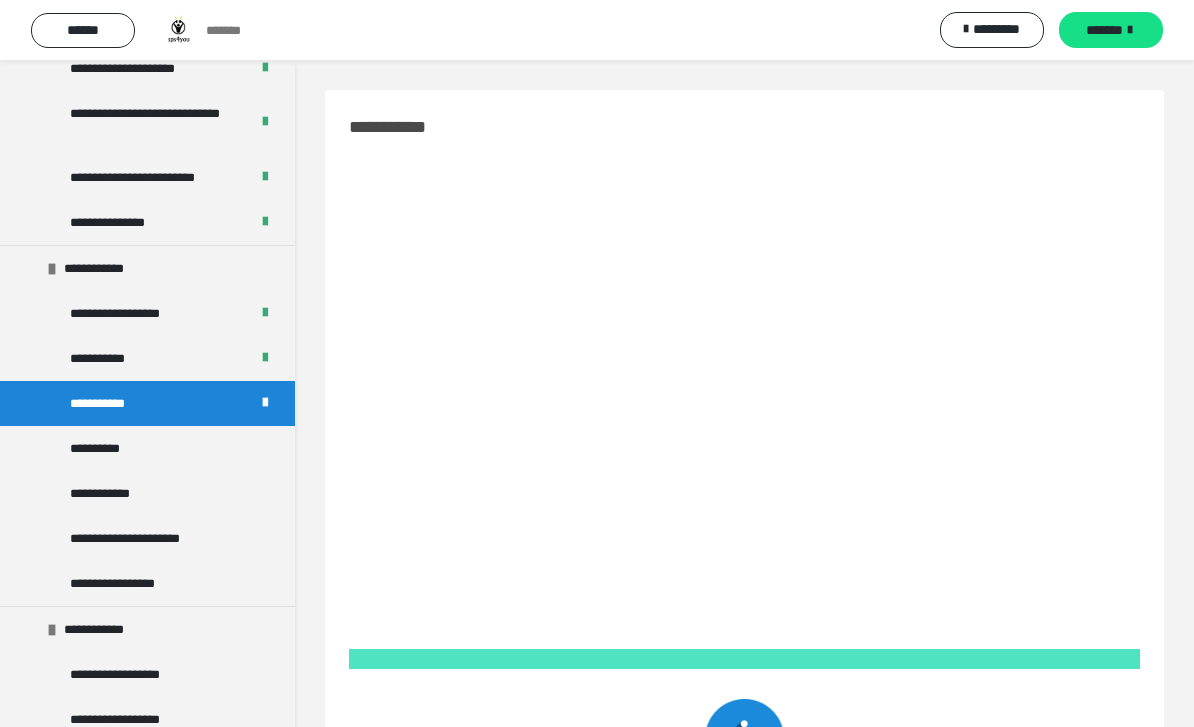 scroll, scrollTop: 1409, scrollLeft: 0, axis: vertical 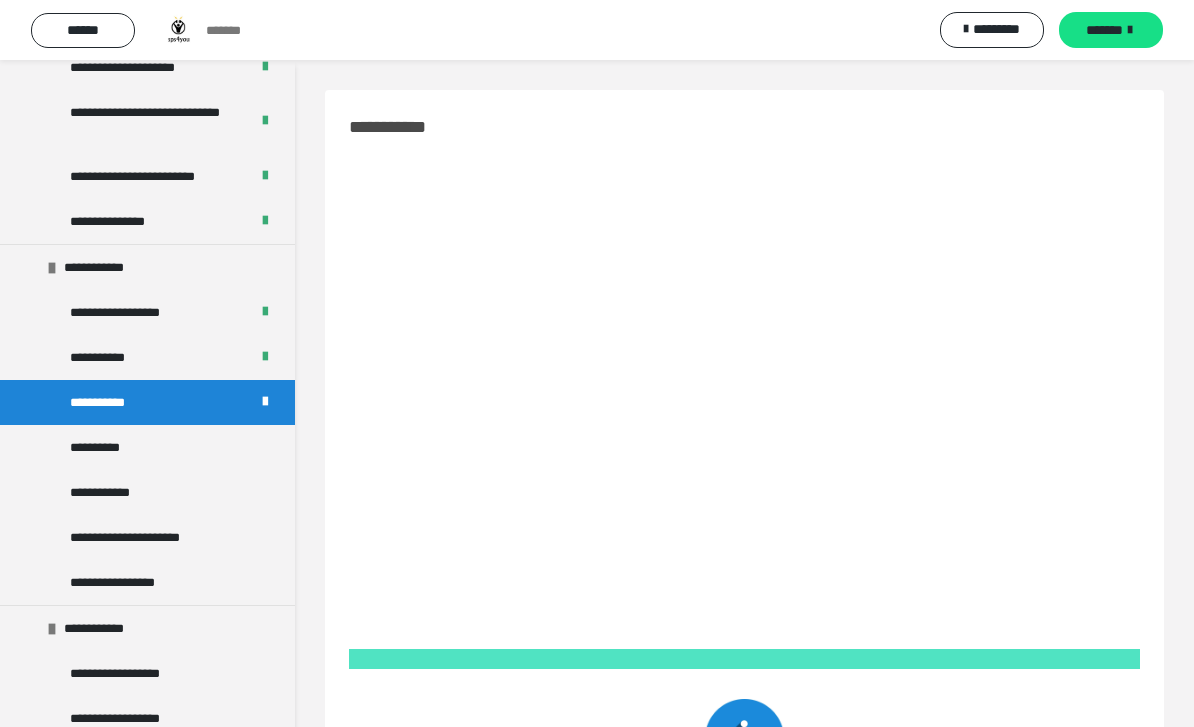click on "**********" at bounding box center [99, 447] 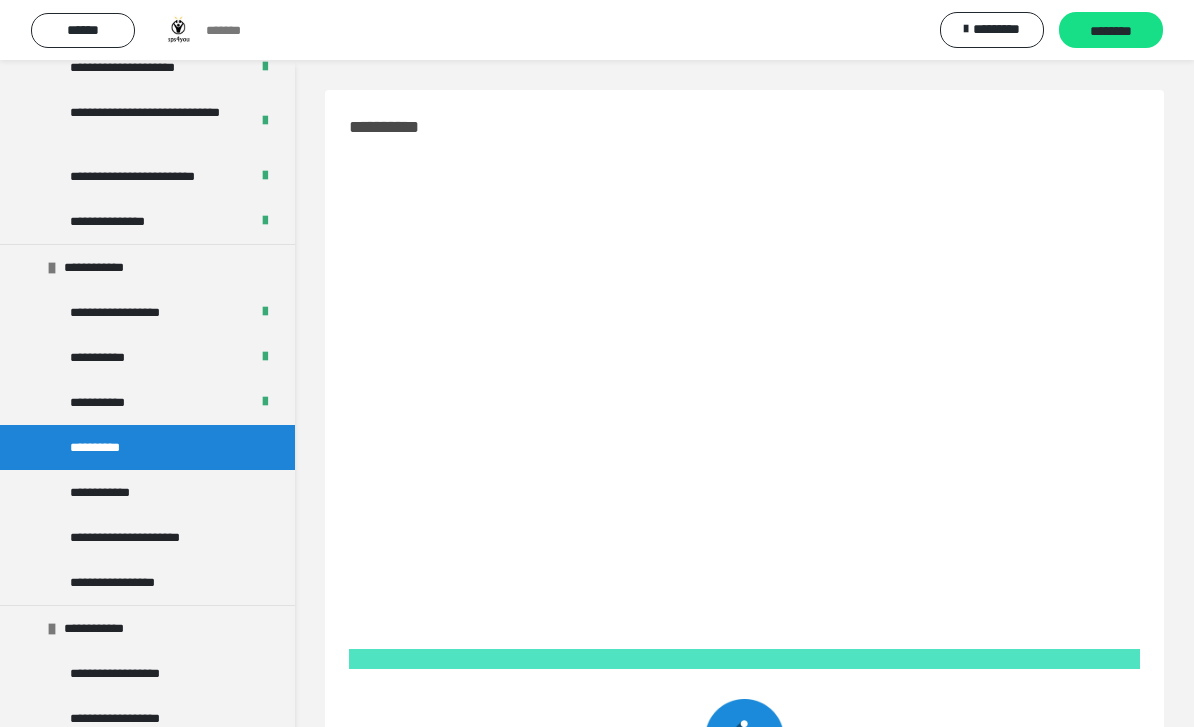 click on "********" at bounding box center (1111, 31) 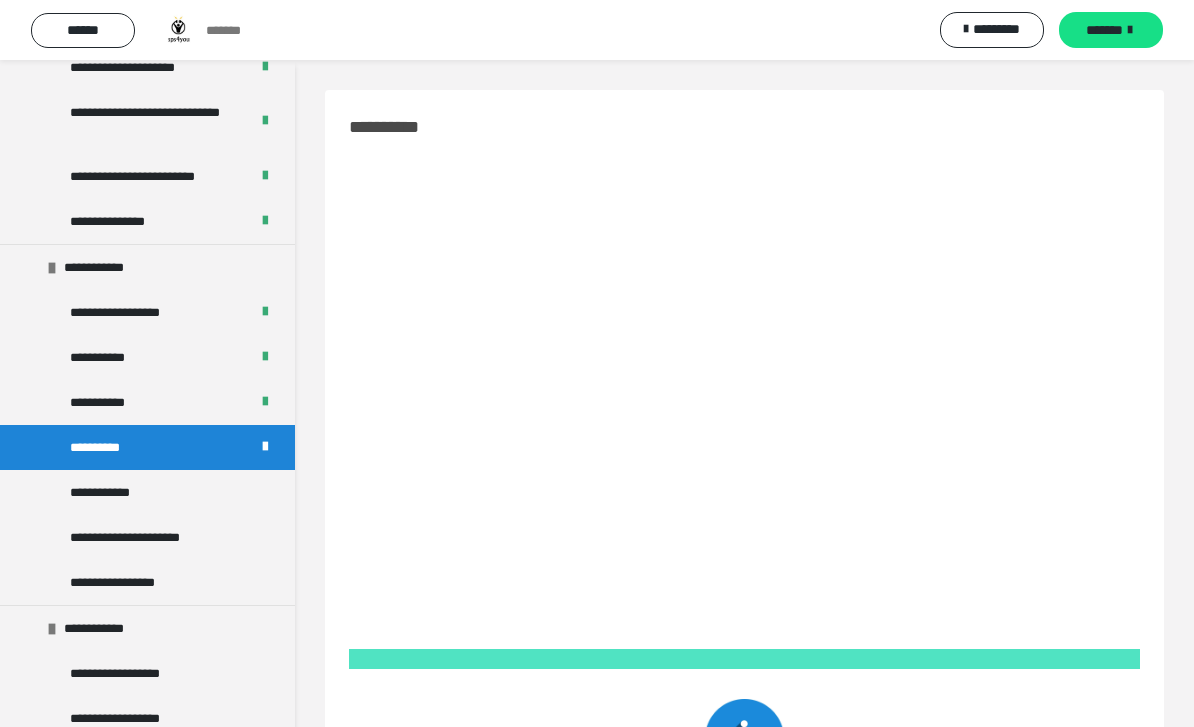 click on "**********" at bounding box center [109, 492] 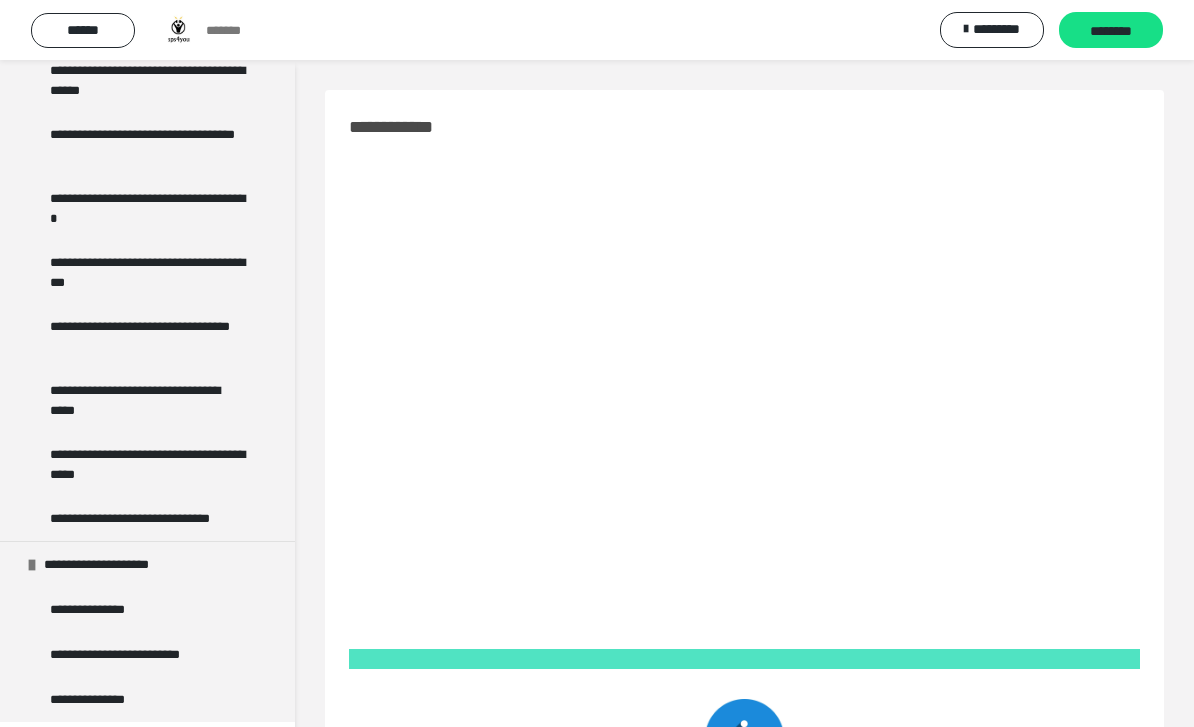 scroll, scrollTop: 4119, scrollLeft: 0, axis: vertical 